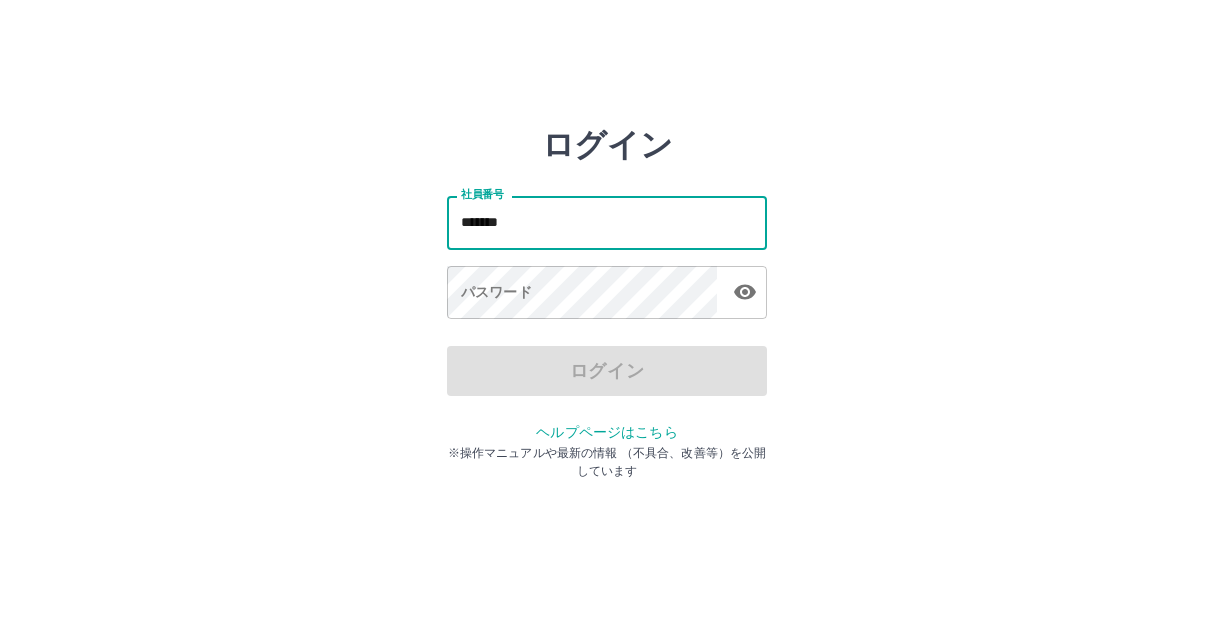 scroll, scrollTop: 0, scrollLeft: 0, axis: both 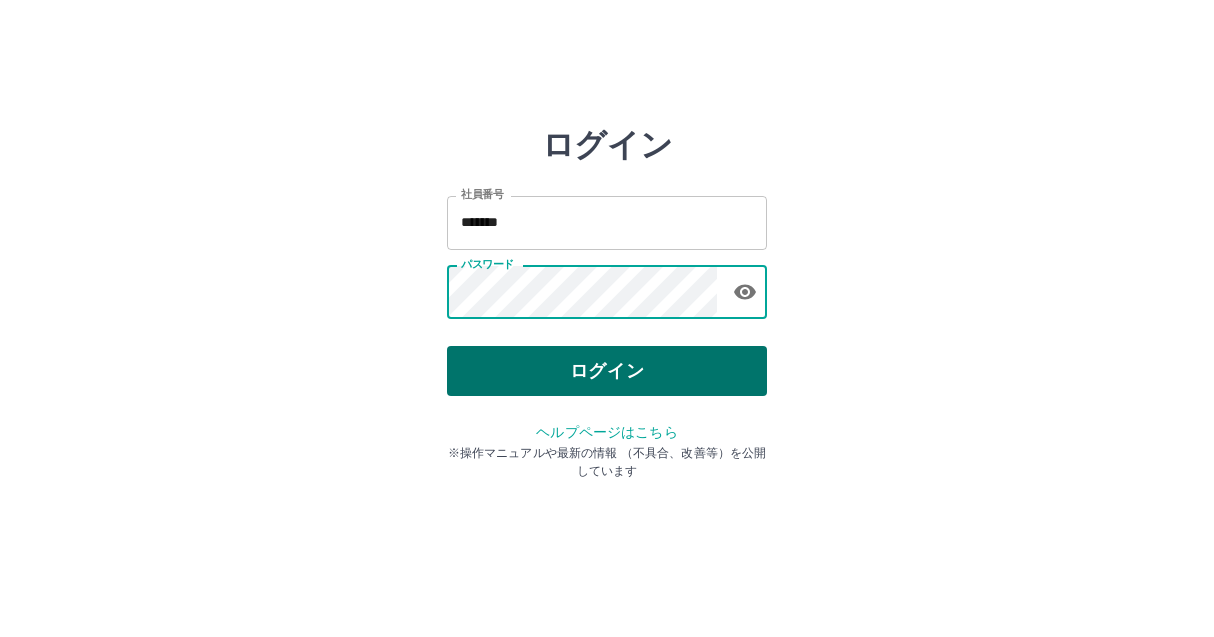 click on "ログイン" at bounding box center (607, 371) 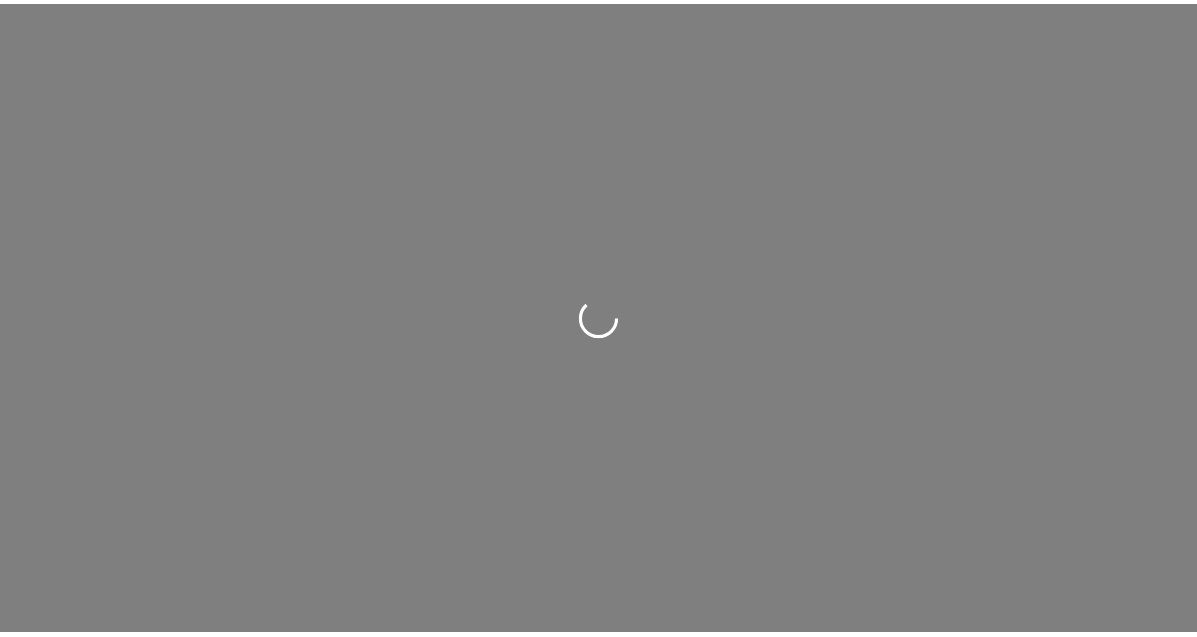 scroll, scrollTop: 0, scrollLeft: 0, axis: both 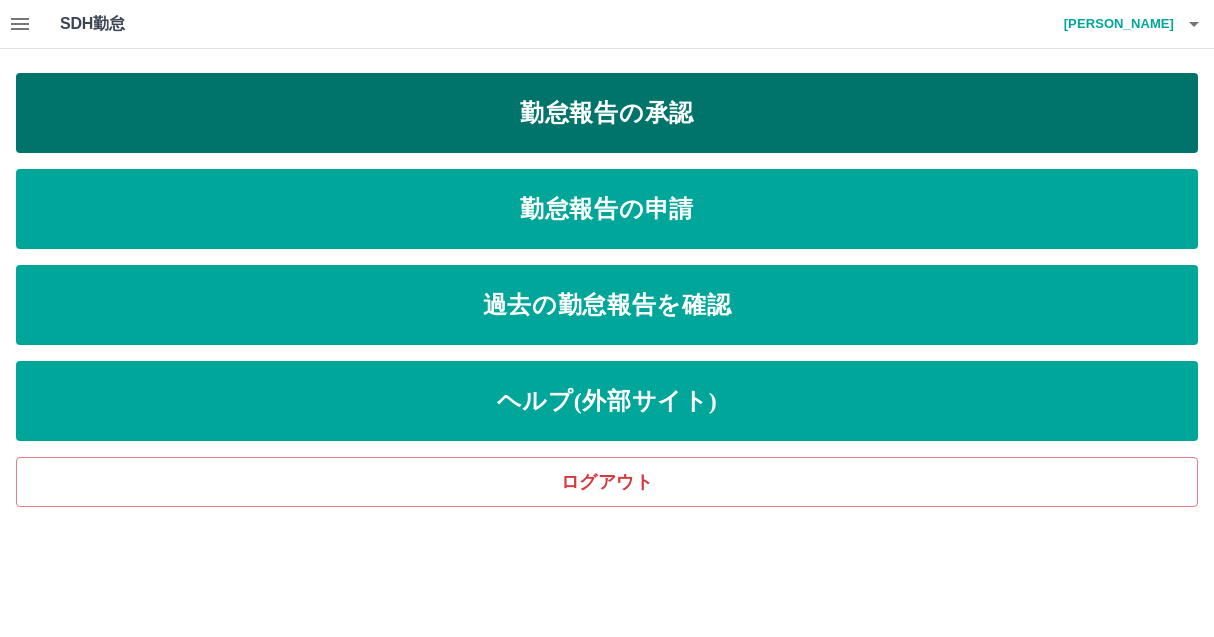 click on "勤怠報告の承認" at bounding box center [607, 113] 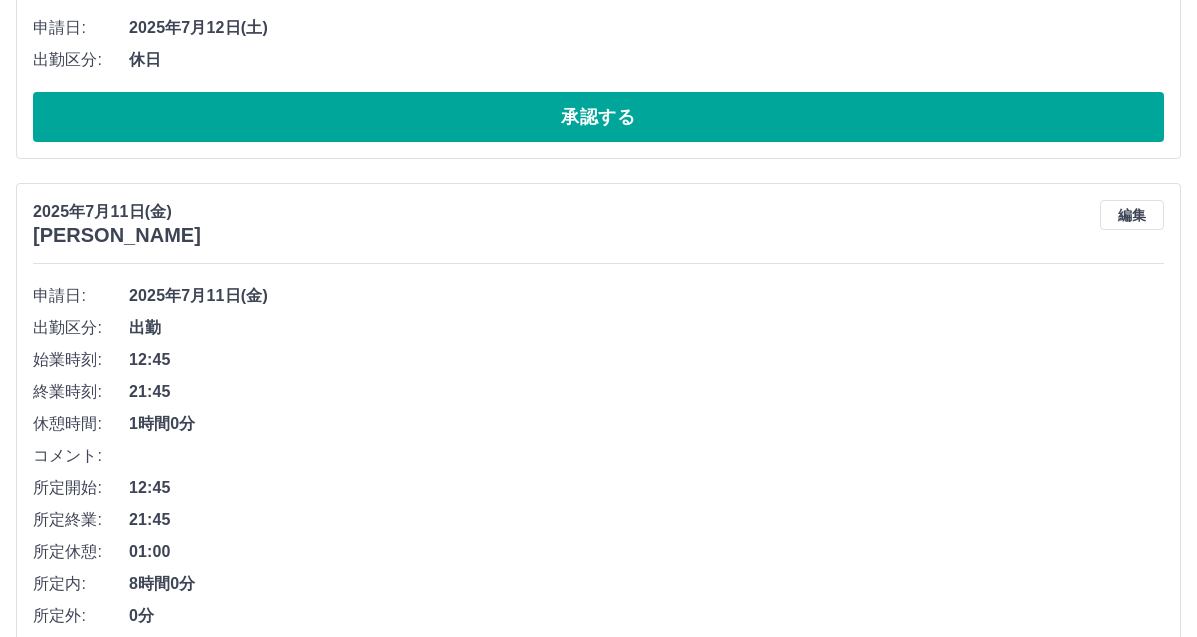 scroll, scrollTop: 0, scrollLeft: 0, axis: both 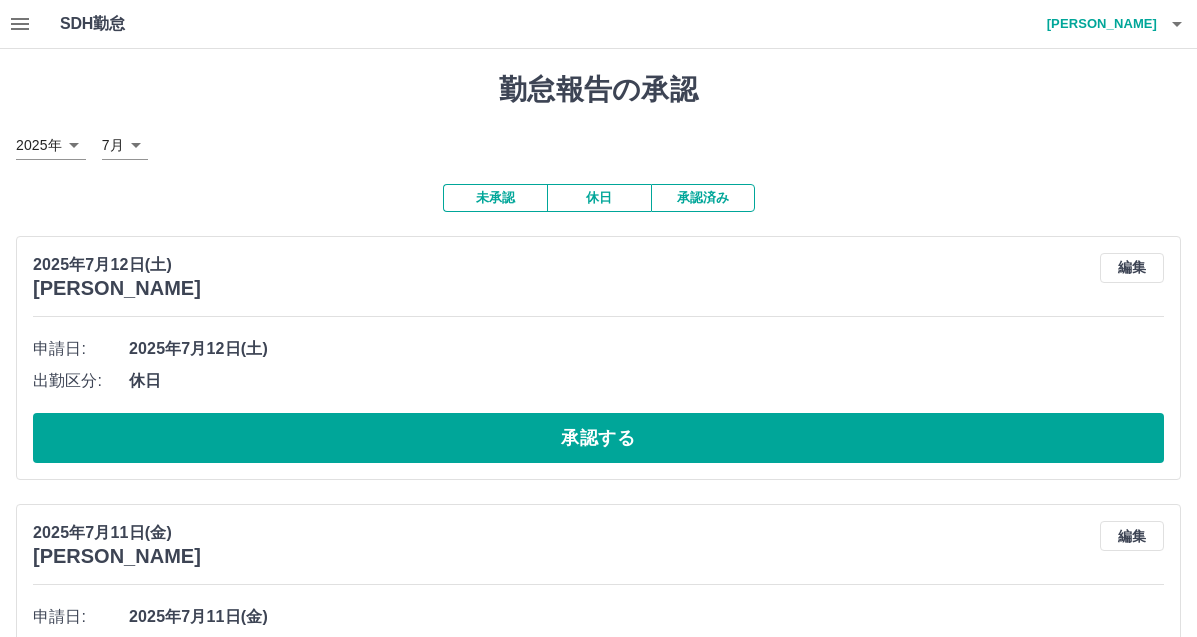 click on "[PERSON_NAME]" at bounding box center (1097, 24) 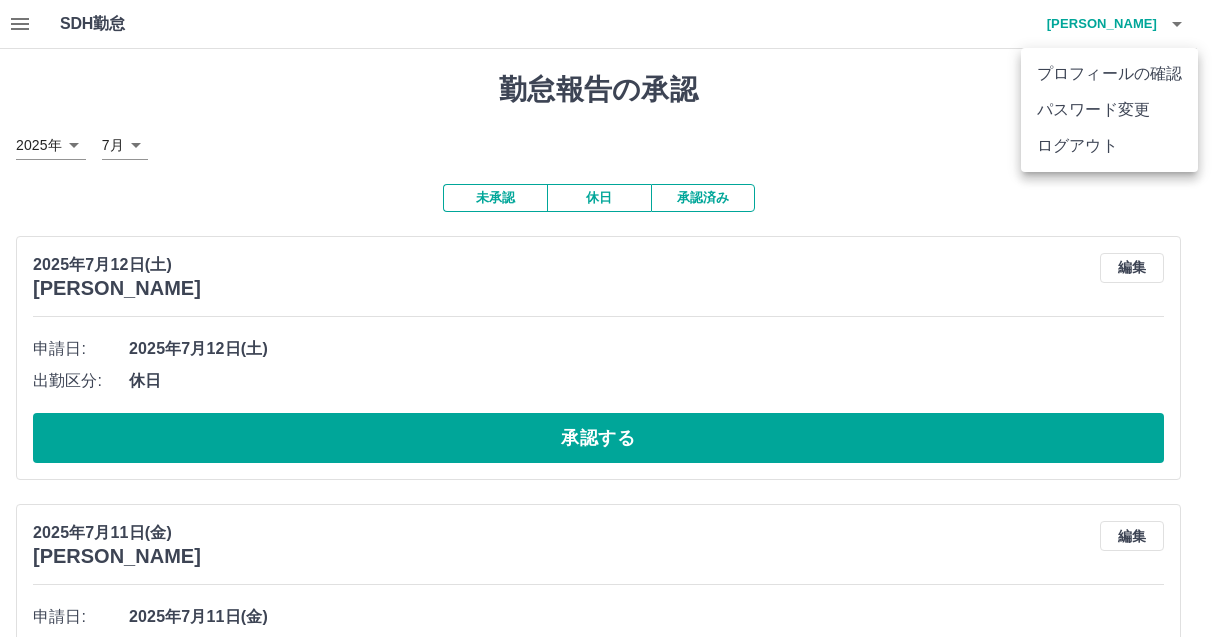 click at bounding box center (607, 318) 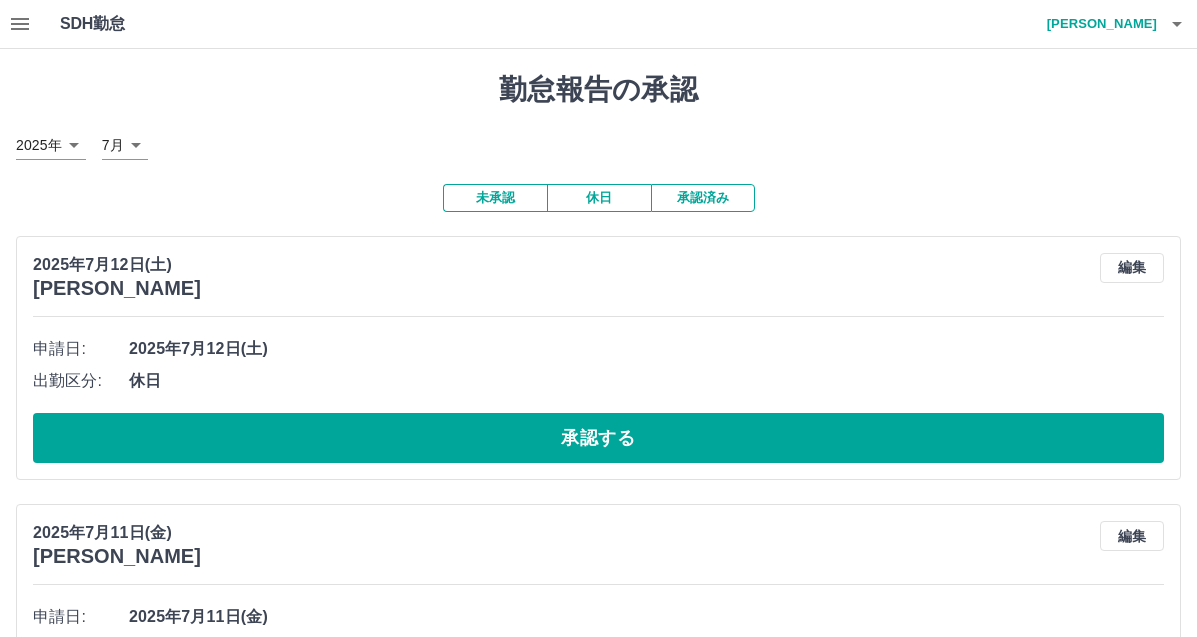 click 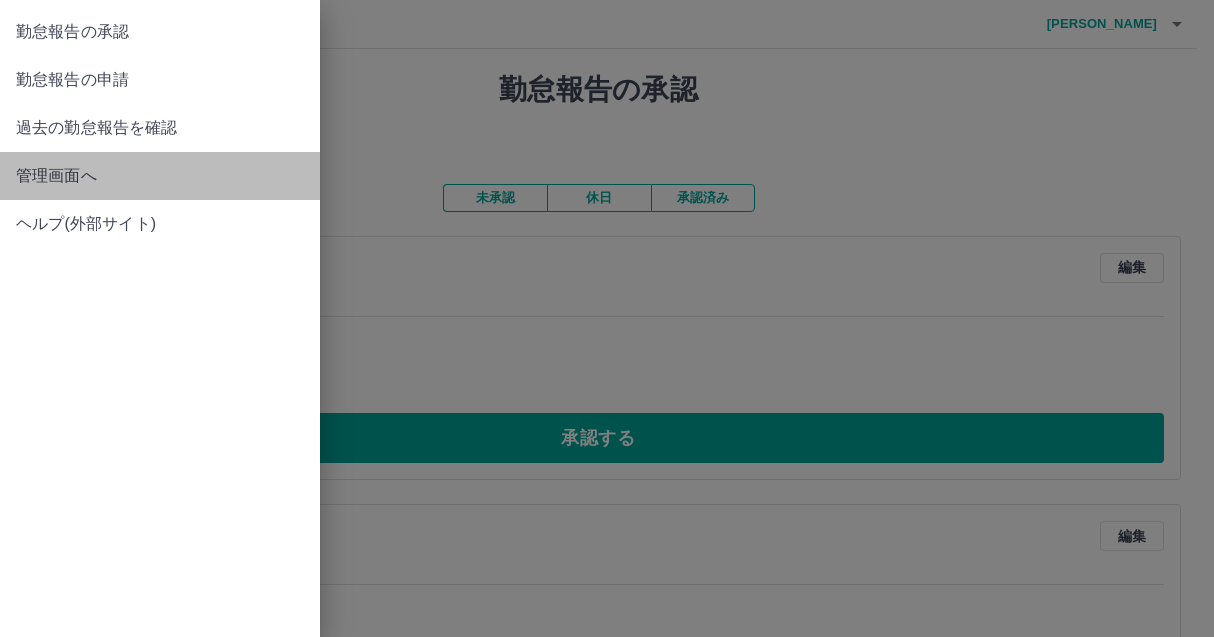 click on "管理画面へ" at bounding box center [160, 176] 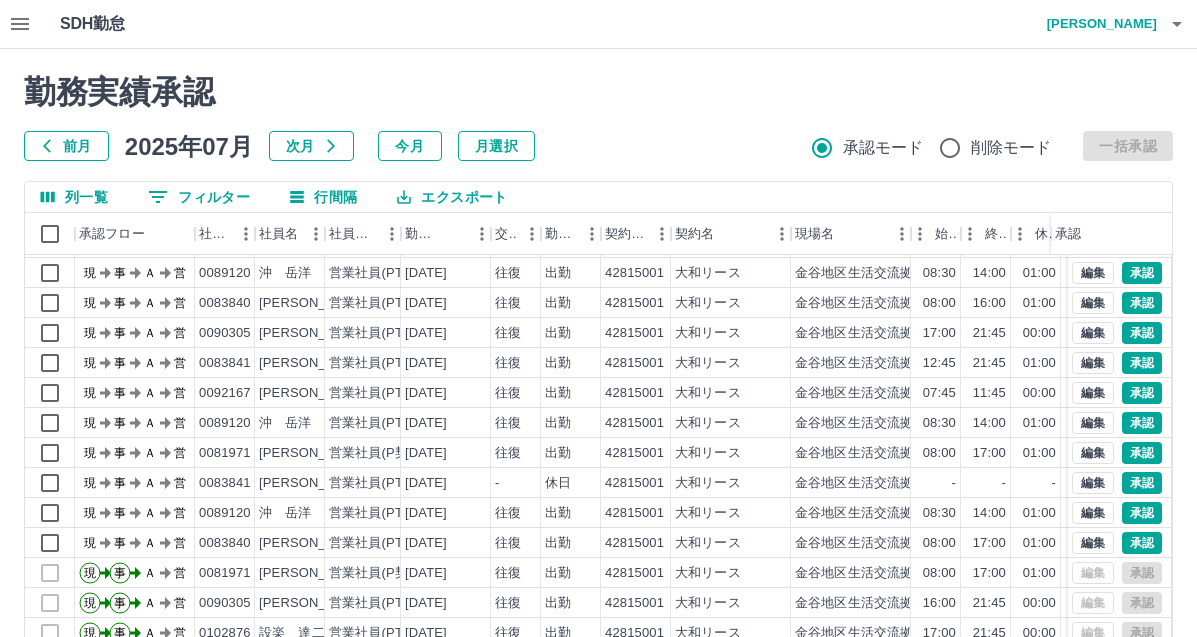 scroll, scrollTop: 104, scrollLeft: 0, axis: vertical 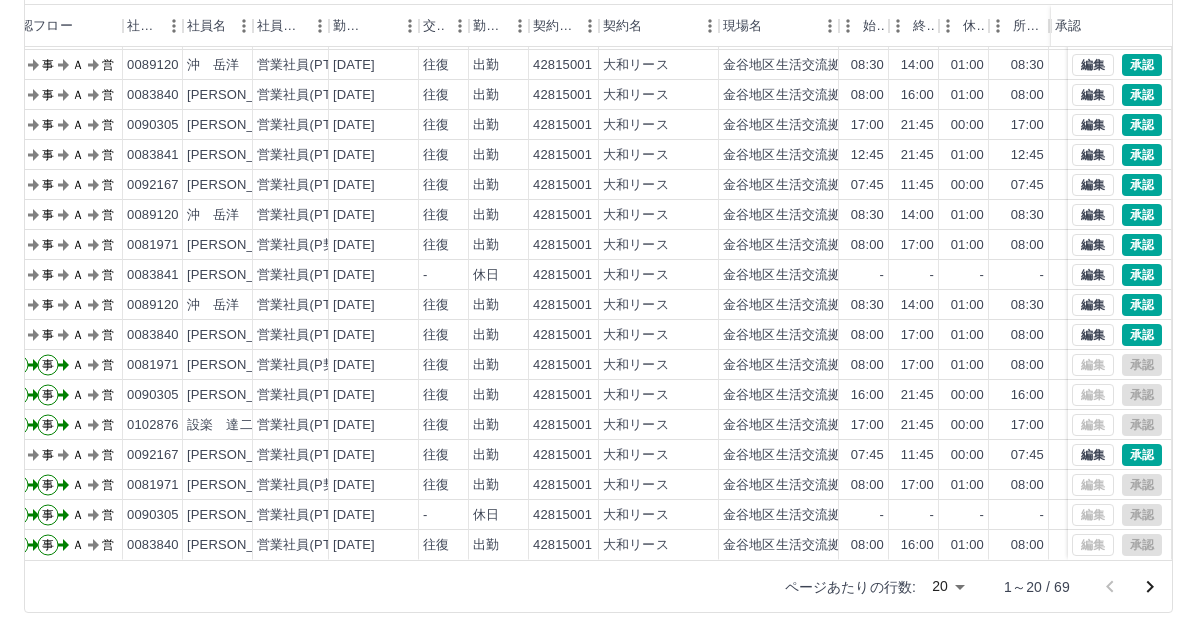 click 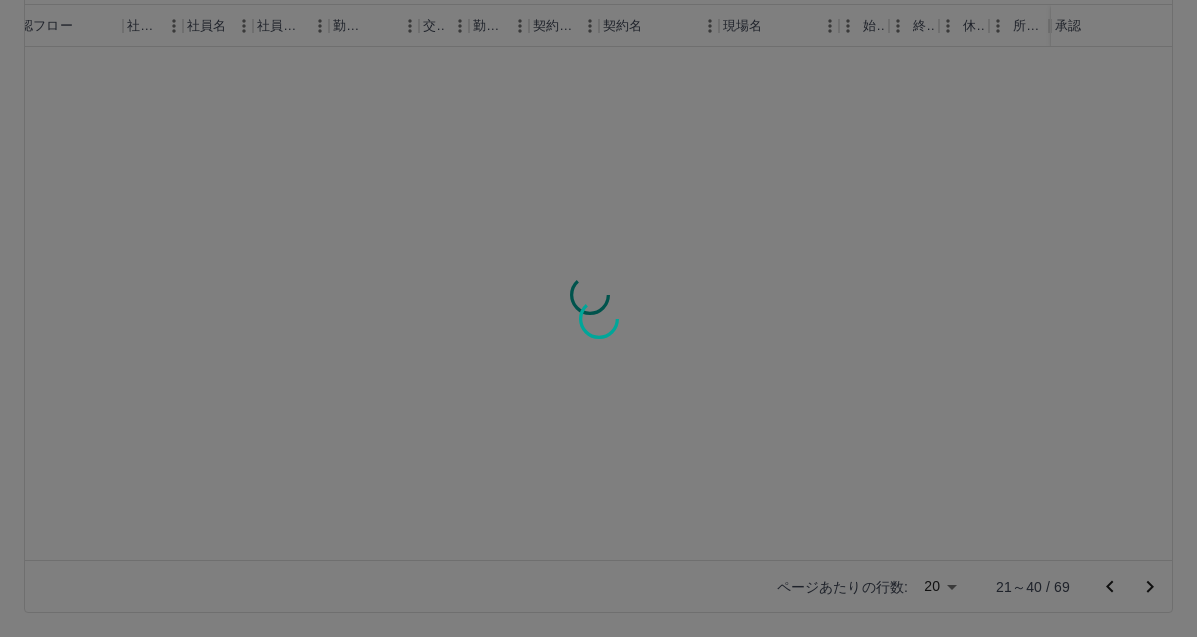 scroll, scrollTop: 0, scrollLeft: 72, axis: horizontal 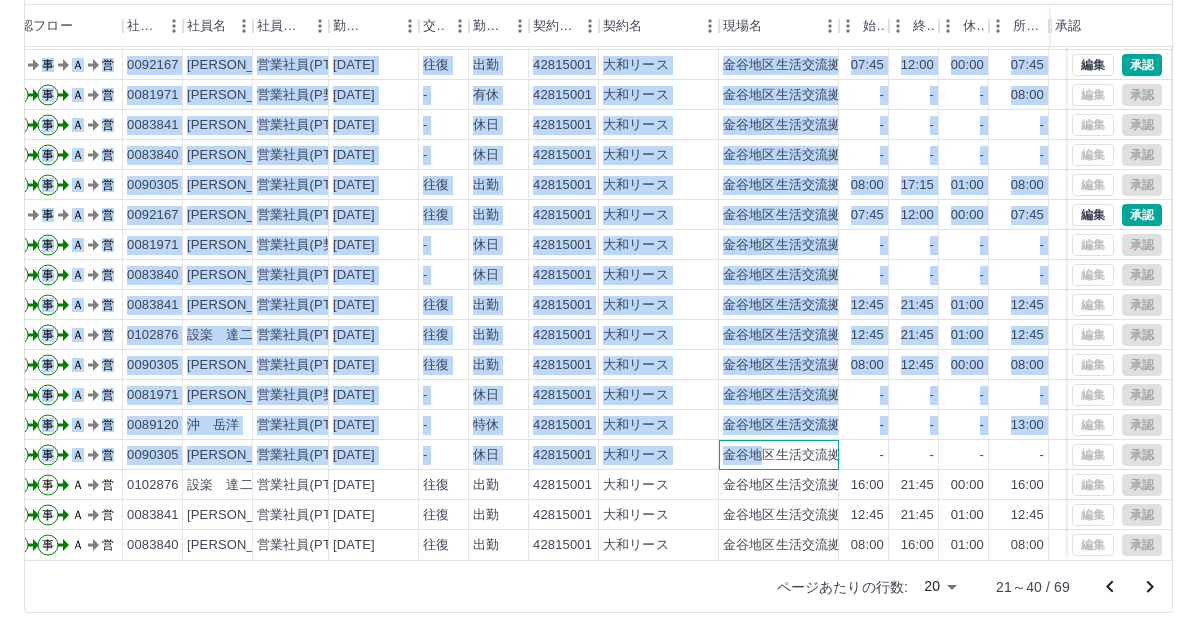 drag, startPoint x: 767, startPoint y: 542, endPoint x: 697, endPoint y: 545, distance: 70.064255 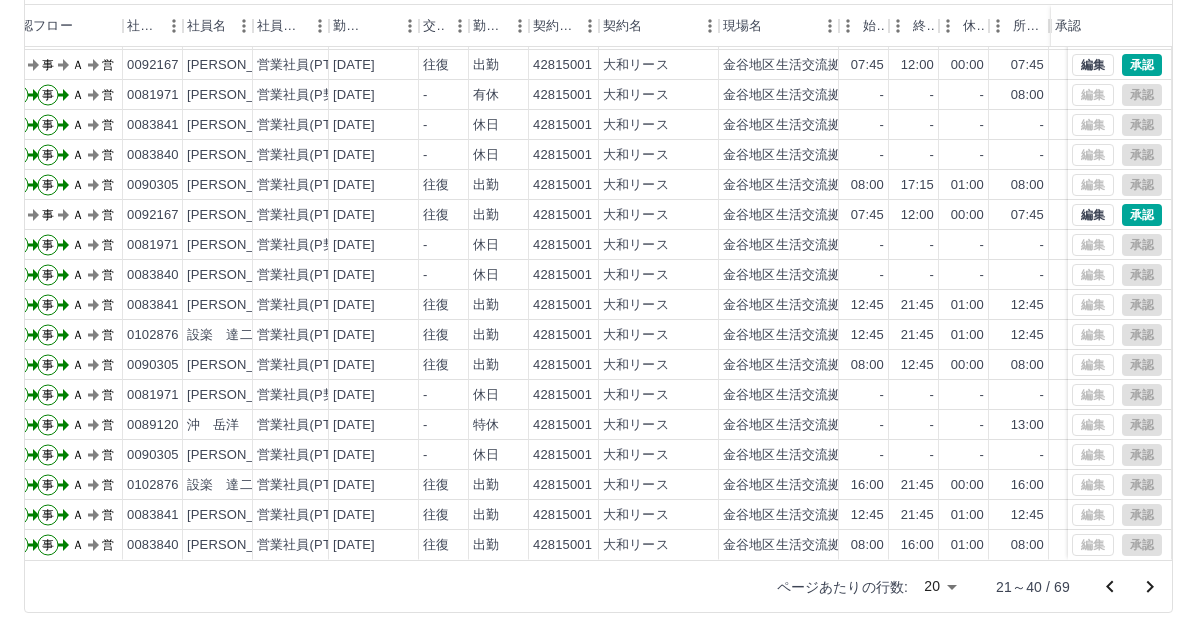 click on "ページあたりの行数: 20 ** 21～40 / 69" at bounding box center (598, 586) 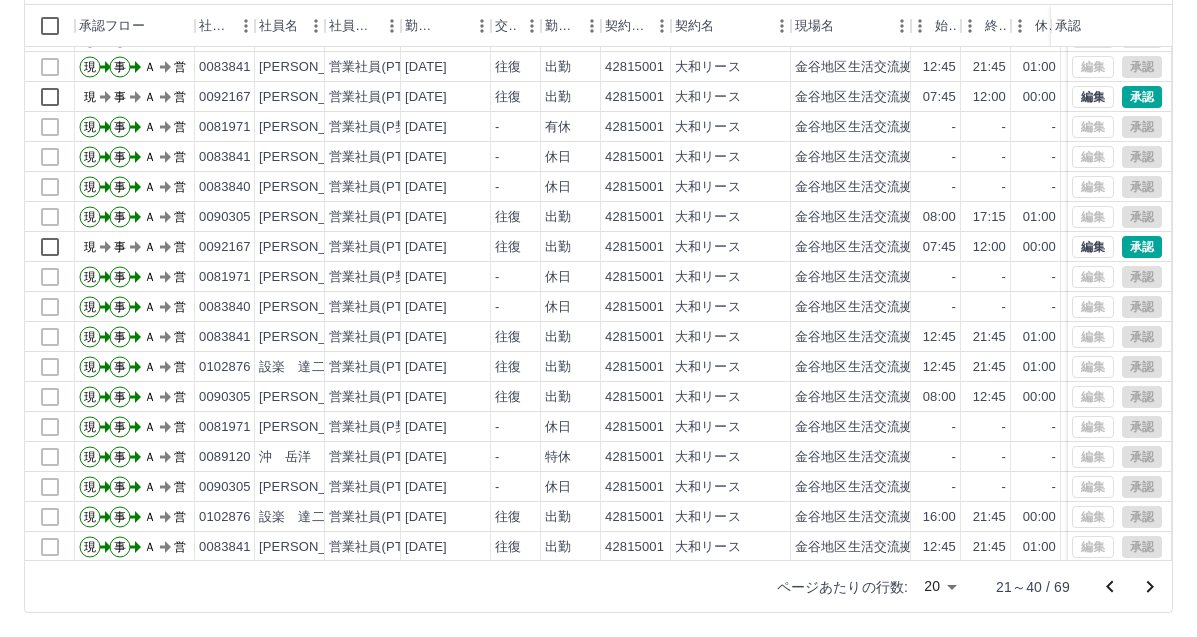scroll, scrollTop: 104, scrollLeft: 0, axis: vertical 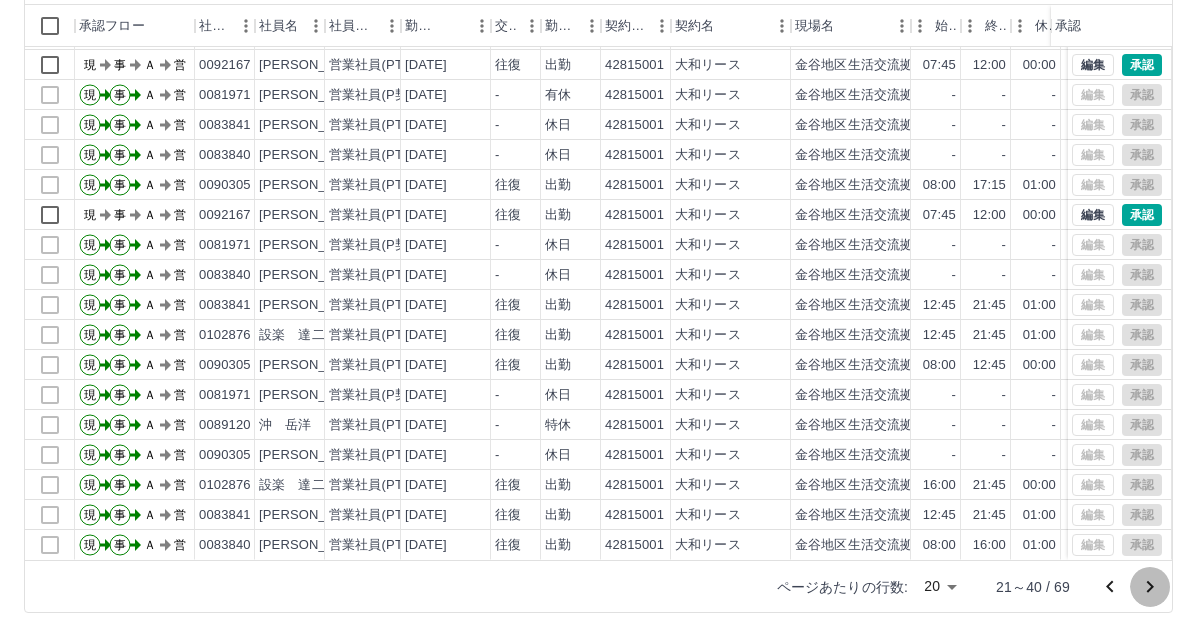 click 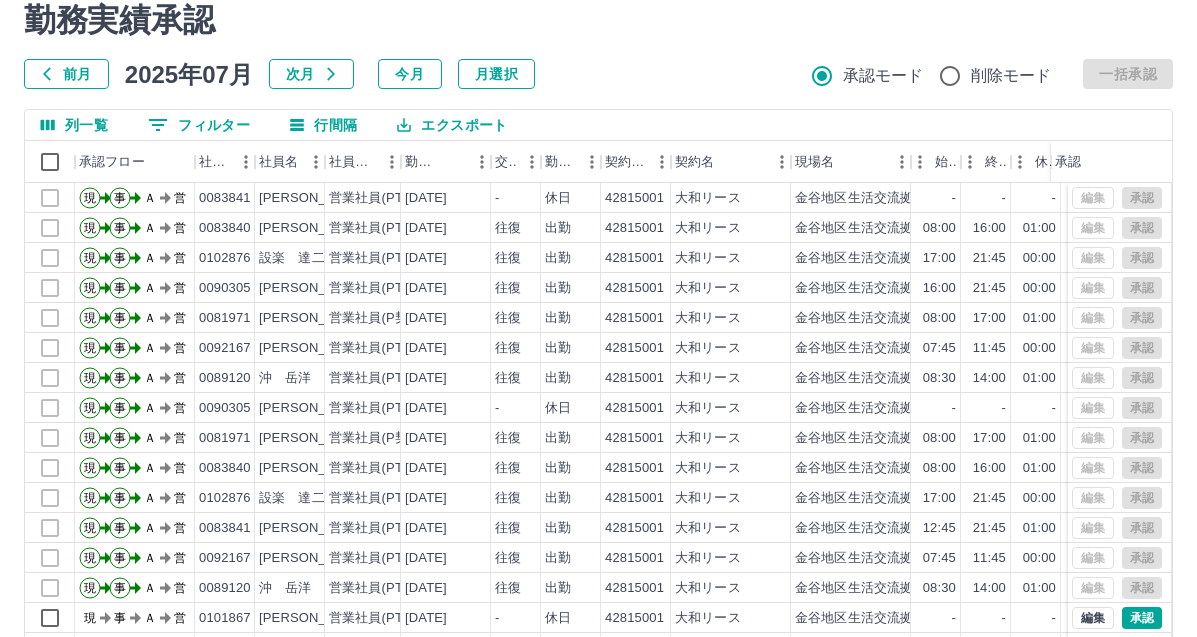 scroll, scrollTop: 108, scrollLeft: 0, axis: vertical 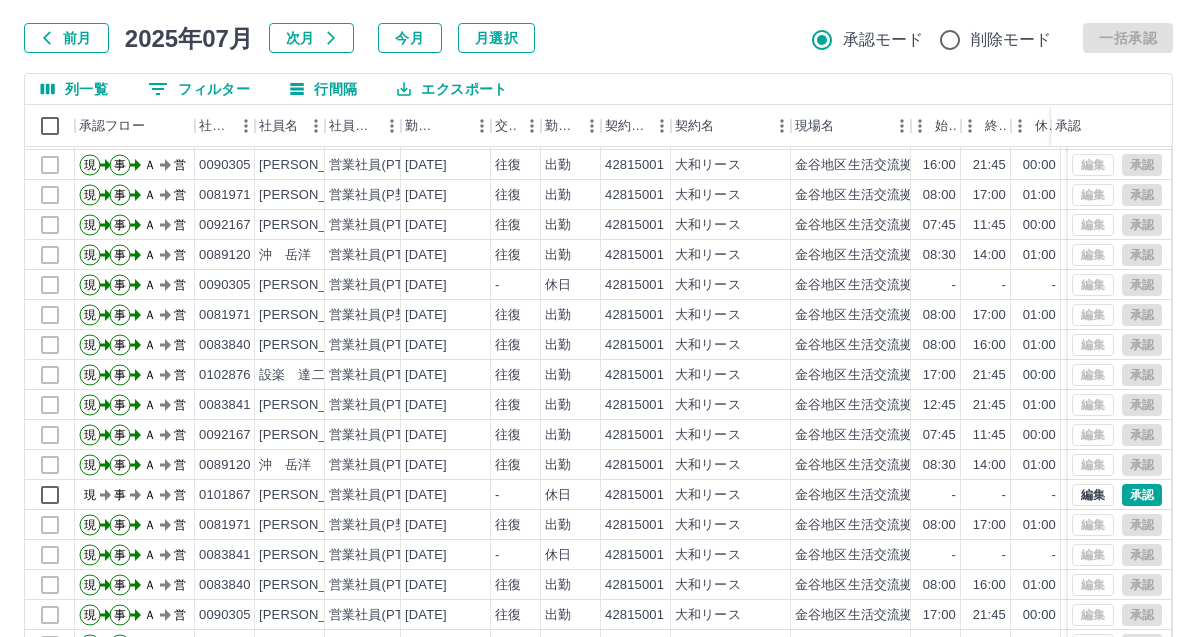 click on "前月 [DATE] 次月 今月 月選択 承認モード 削除モード 一括承認" at bounding box center (598, 38) 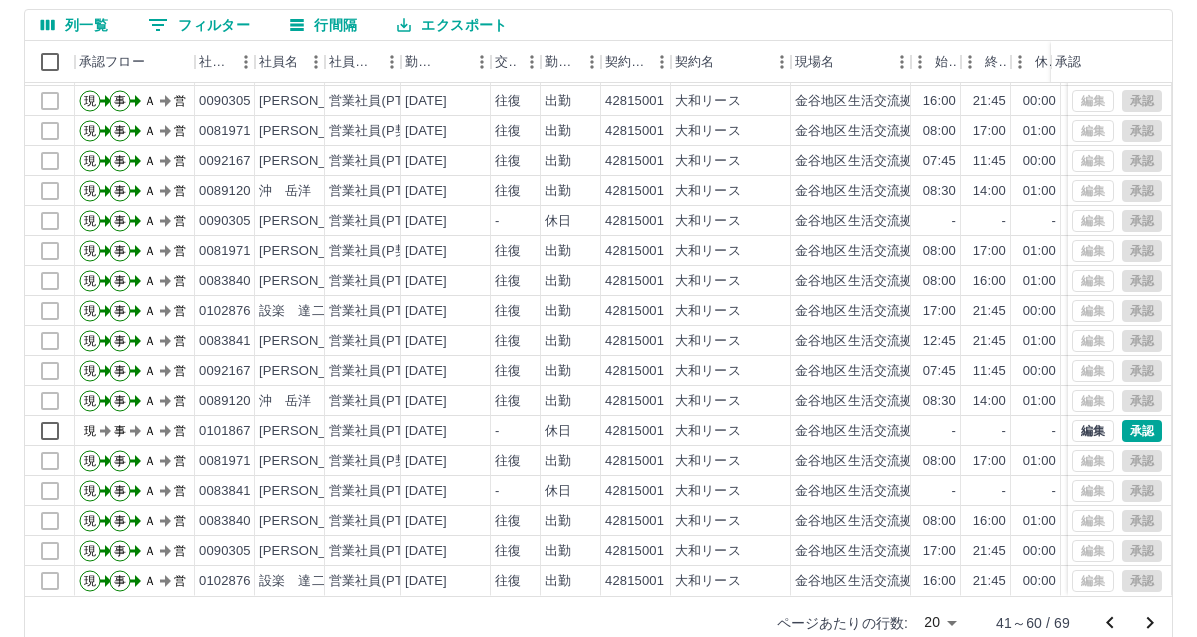 scroll, scrollTop: 208, scrollLeft: 0, axis: vertical 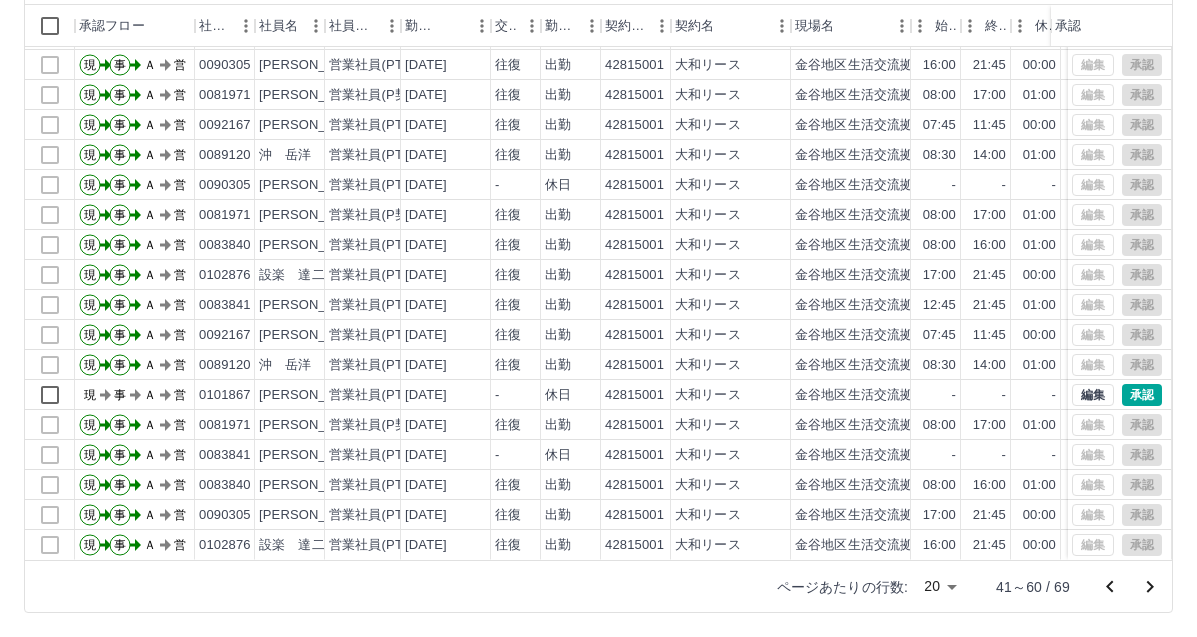 click 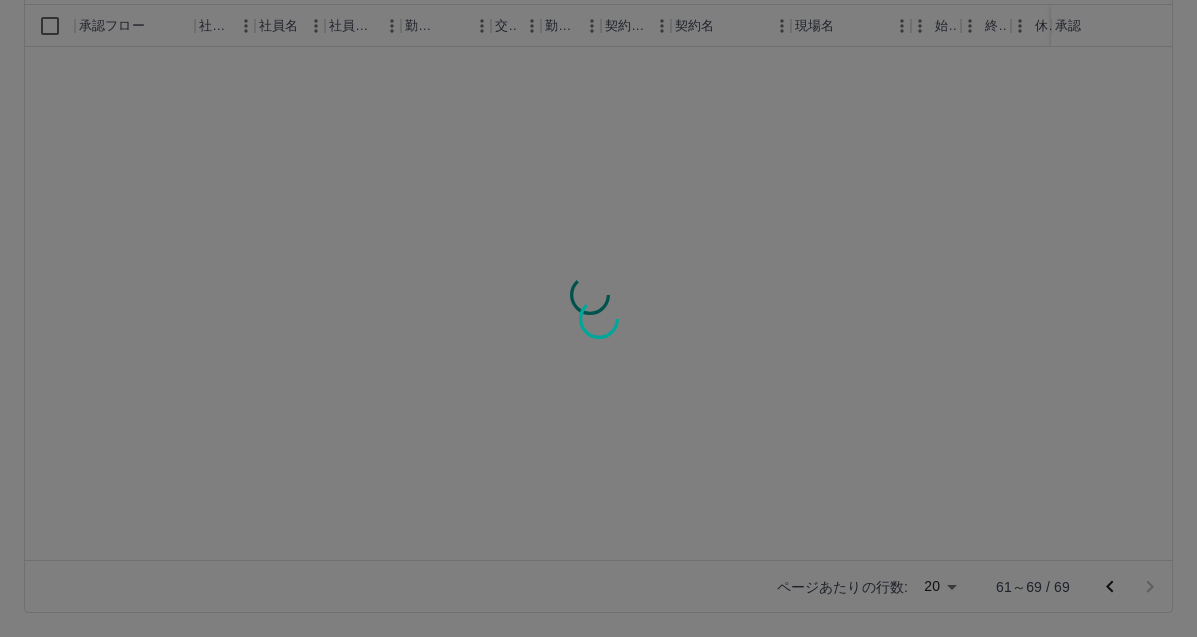 scroll, scrollTop: 0, scrollLeft: 0, axis: both 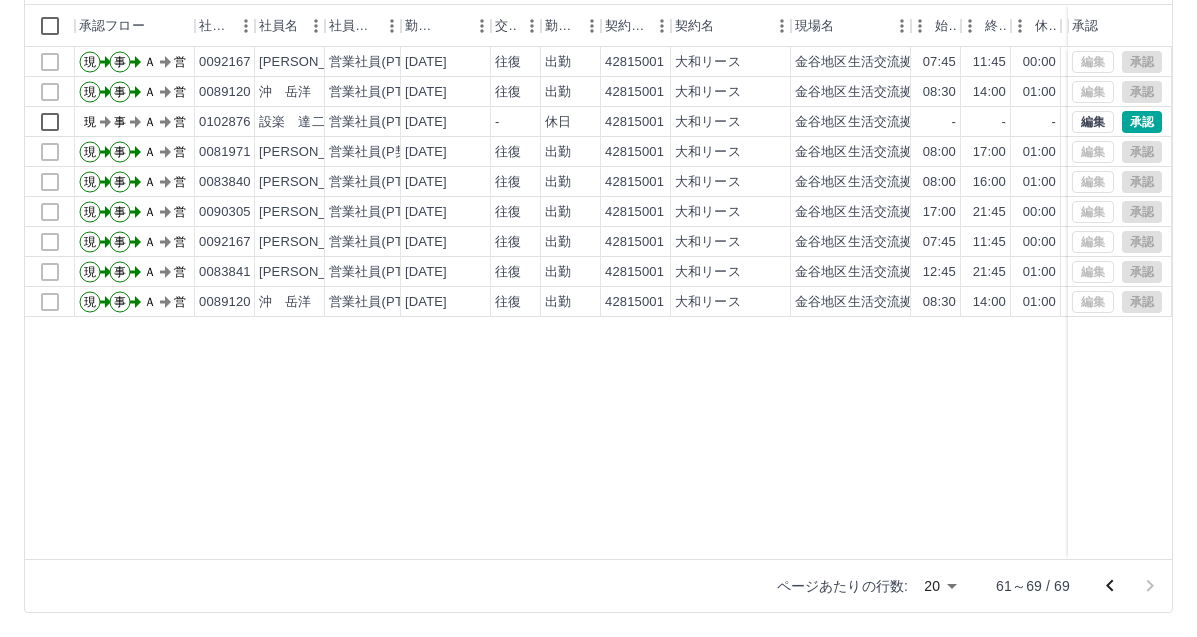 click 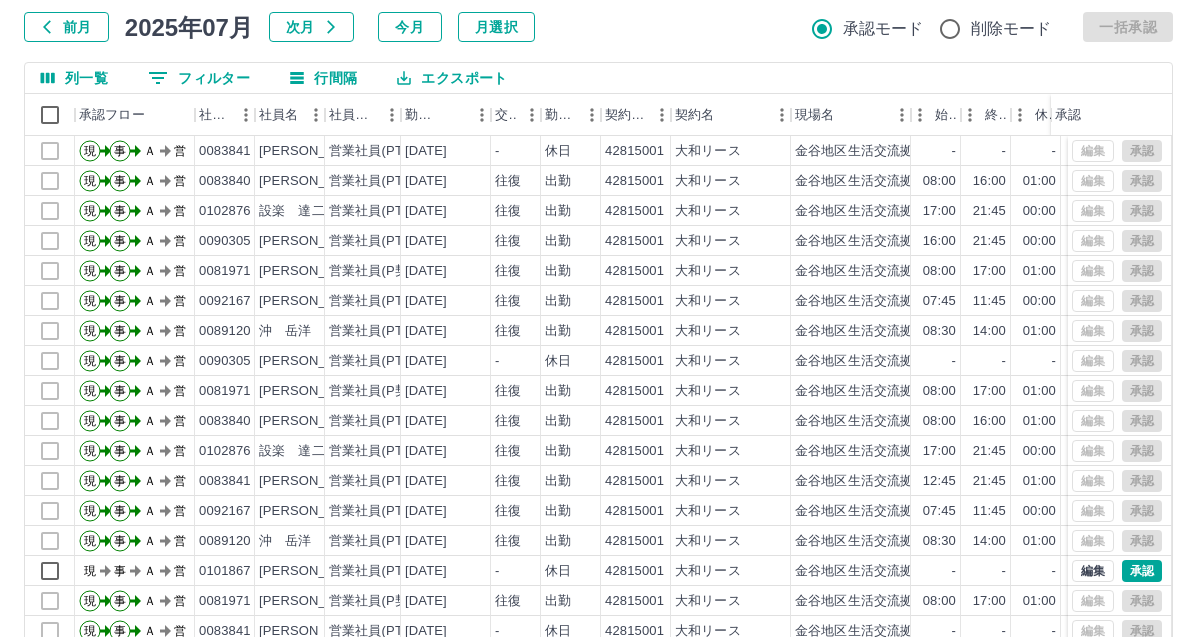scroll, scrollTop: 8, scrollLeft: 0, axis: vertical 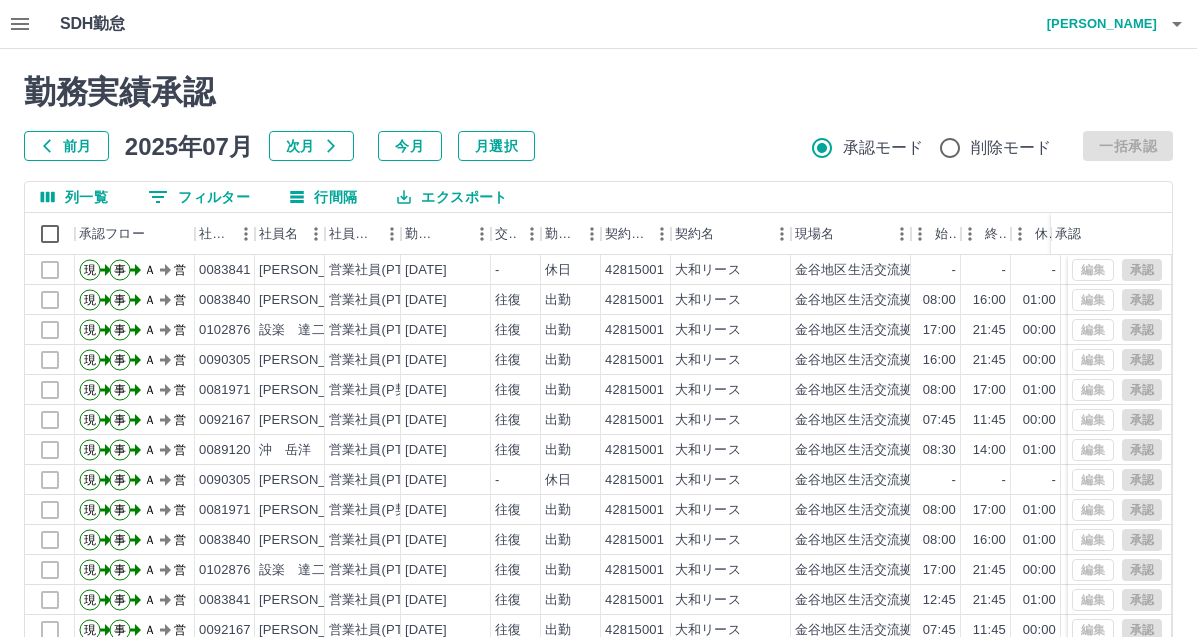 click 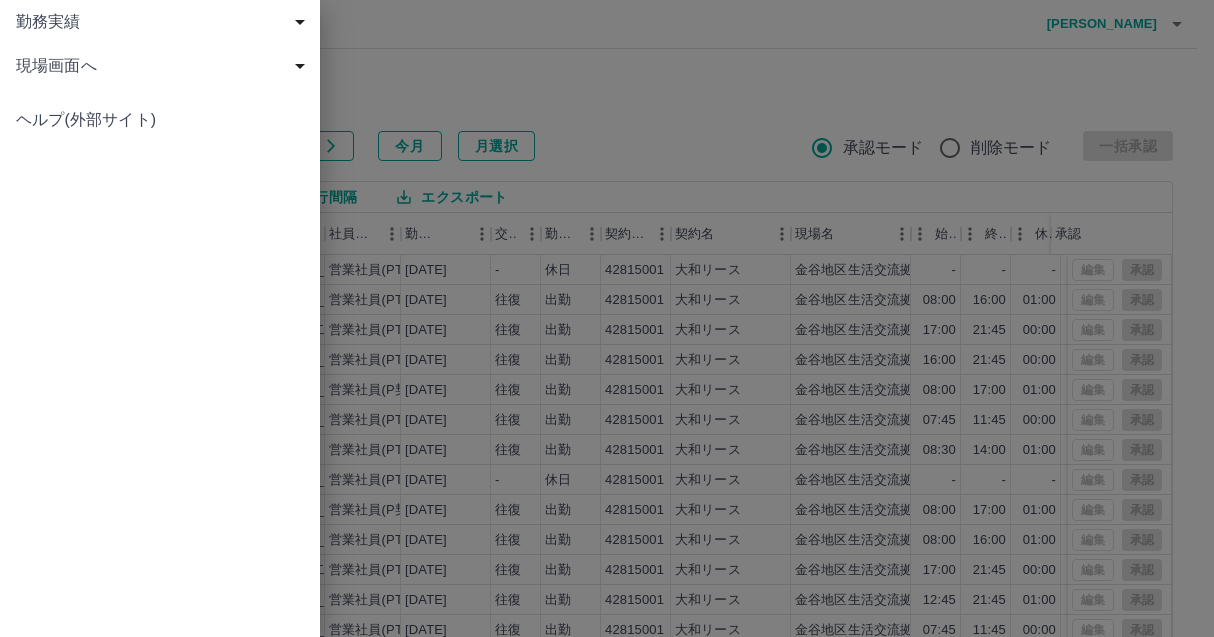 click at bounding box center [607, 318] 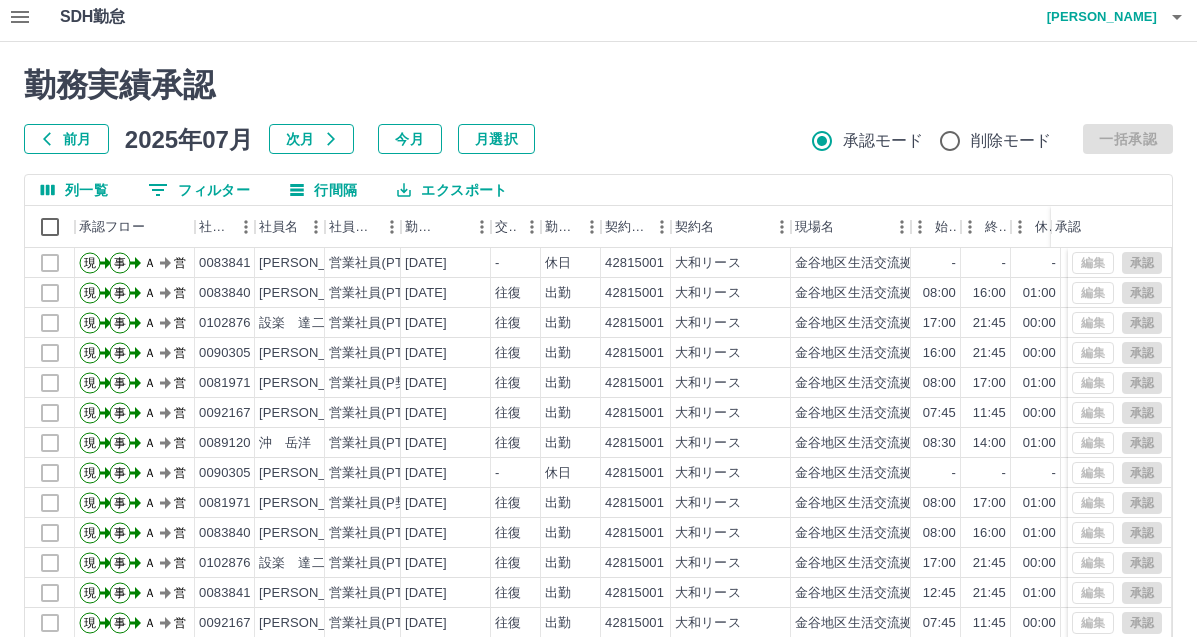 scroll, scrollTop: 0, scrollLeft: 0, axis: both 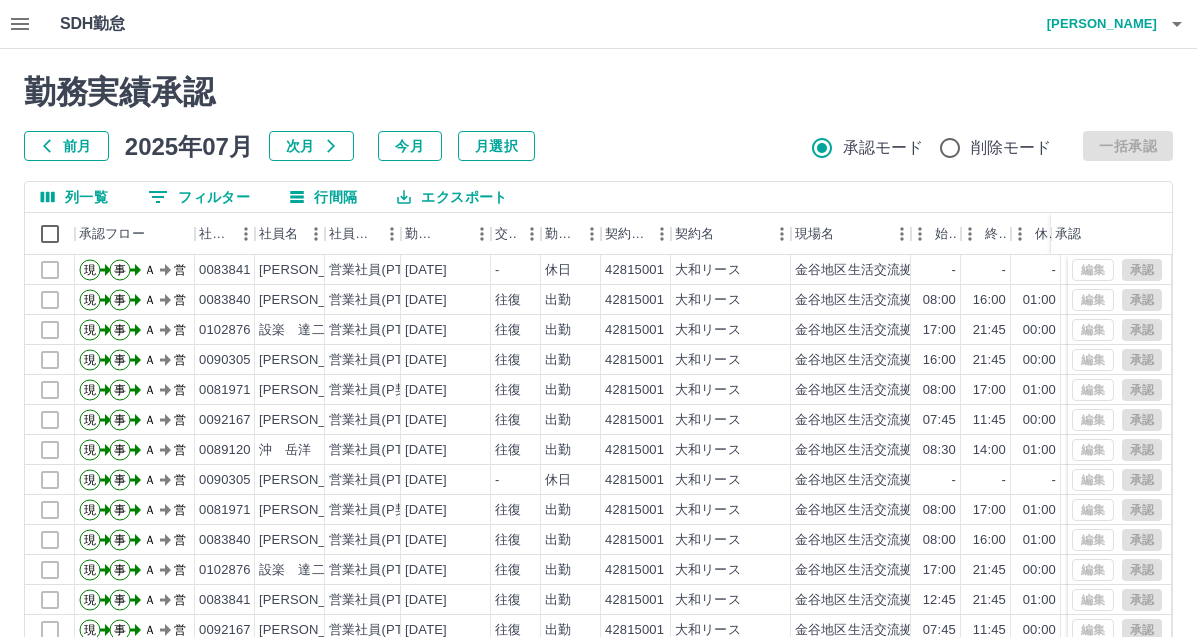 click at bounding box center [20, 24] 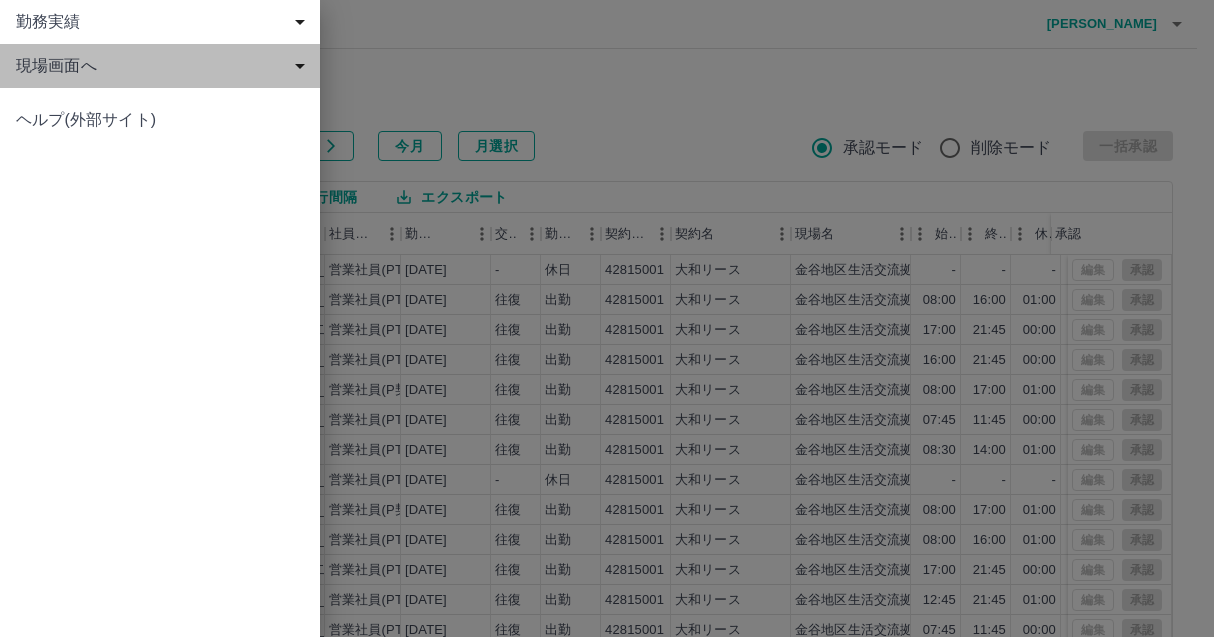 click on "現場画面へ" at bounding box center [164, 66] 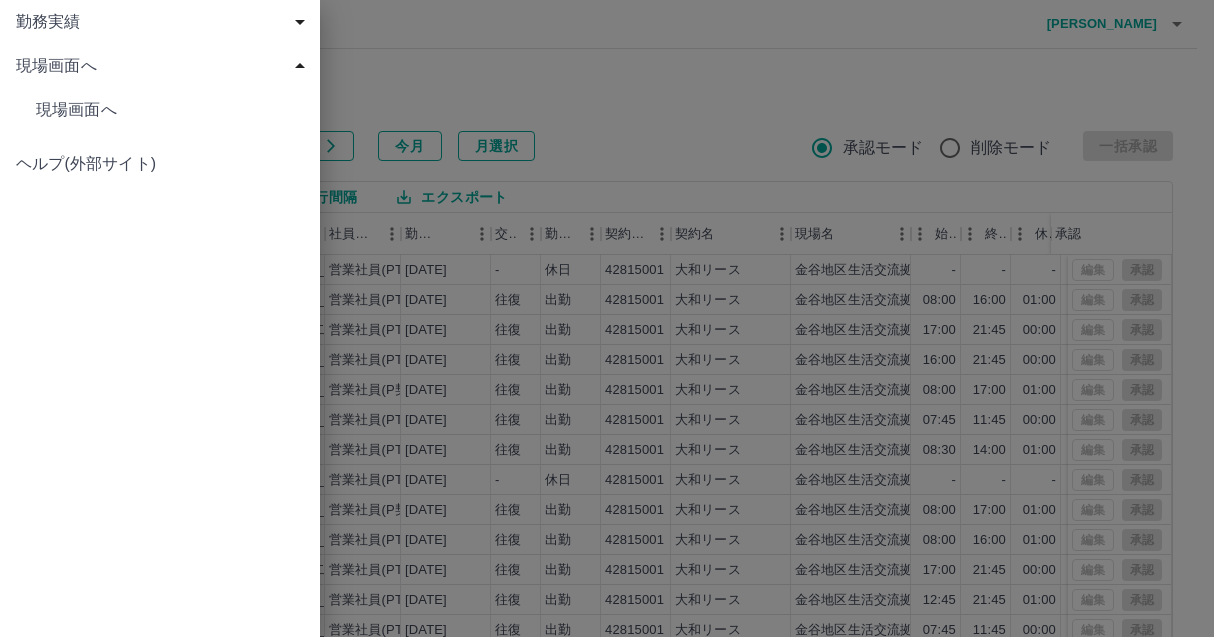 click on "現場画面へ" at bounding box center (170, 110) 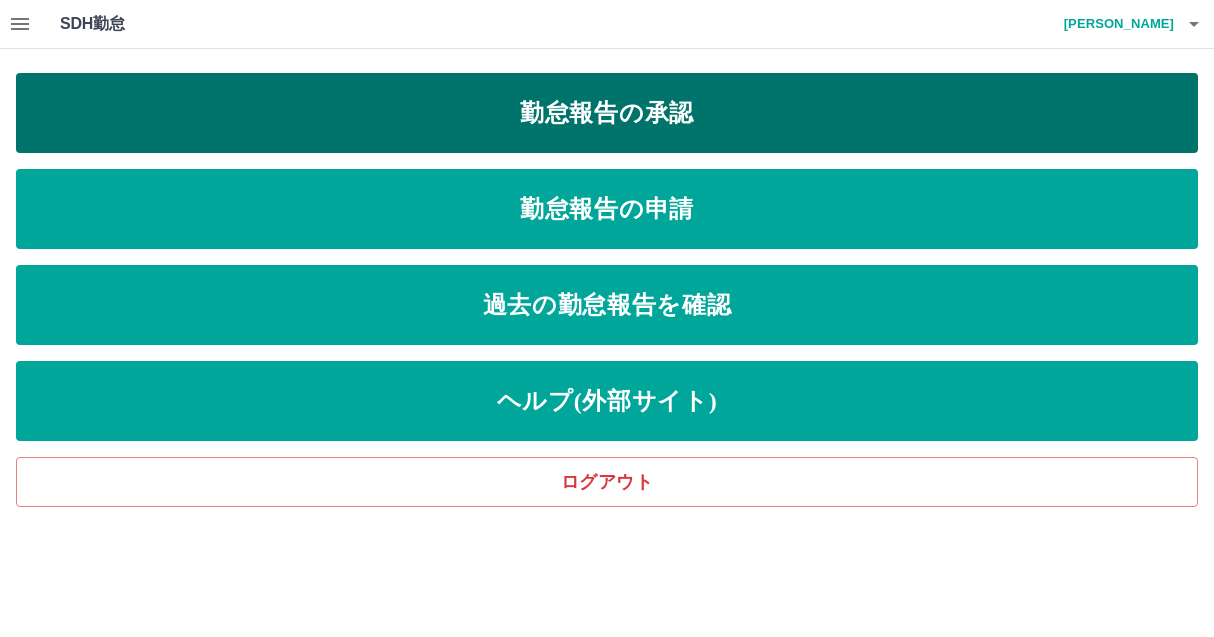 click on "勤怠報告の承認" at bounding box center (607, 113) 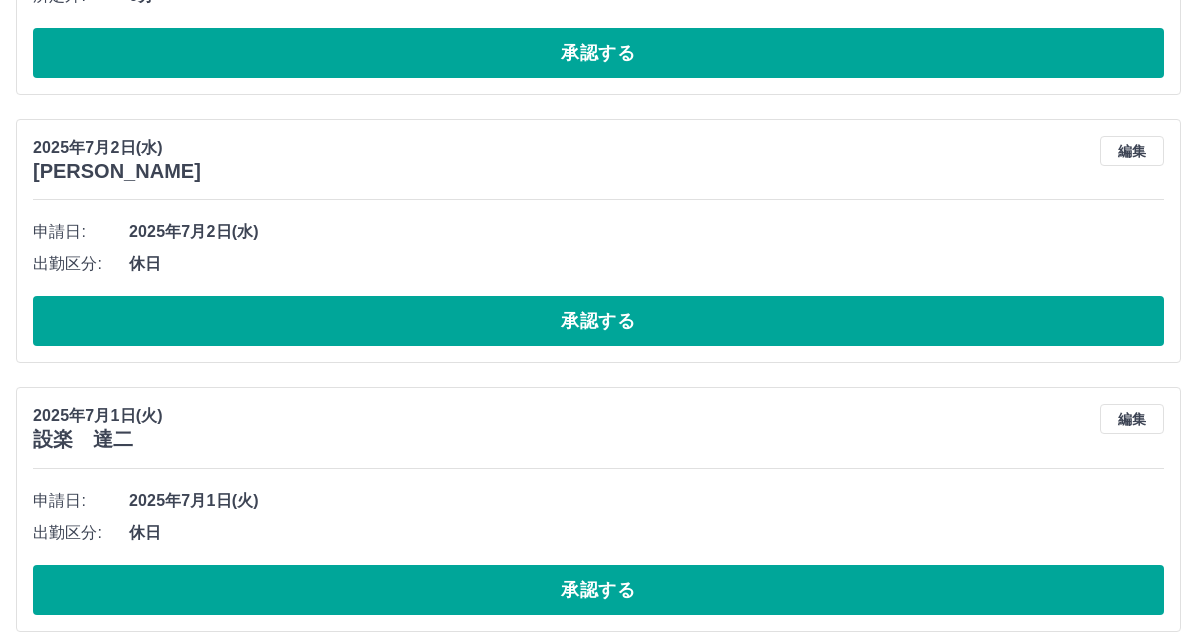 scroll, scrollTop: 8463, scrollLeft: 0, axis: vertical 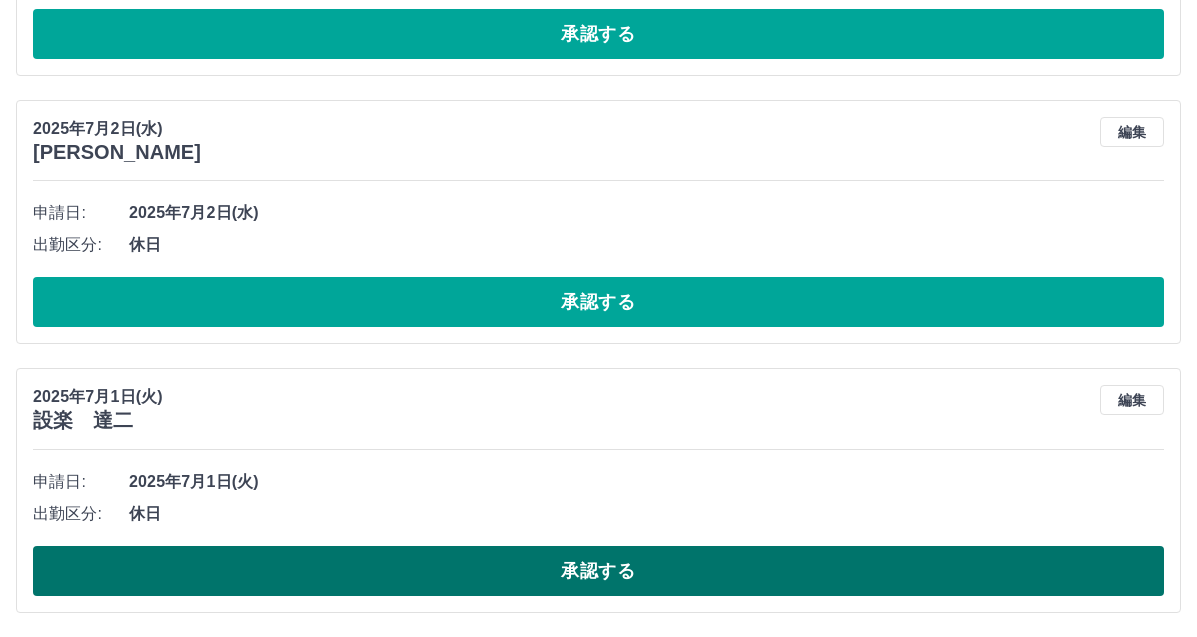 click on "承認する" at bounding box center (598, 571) 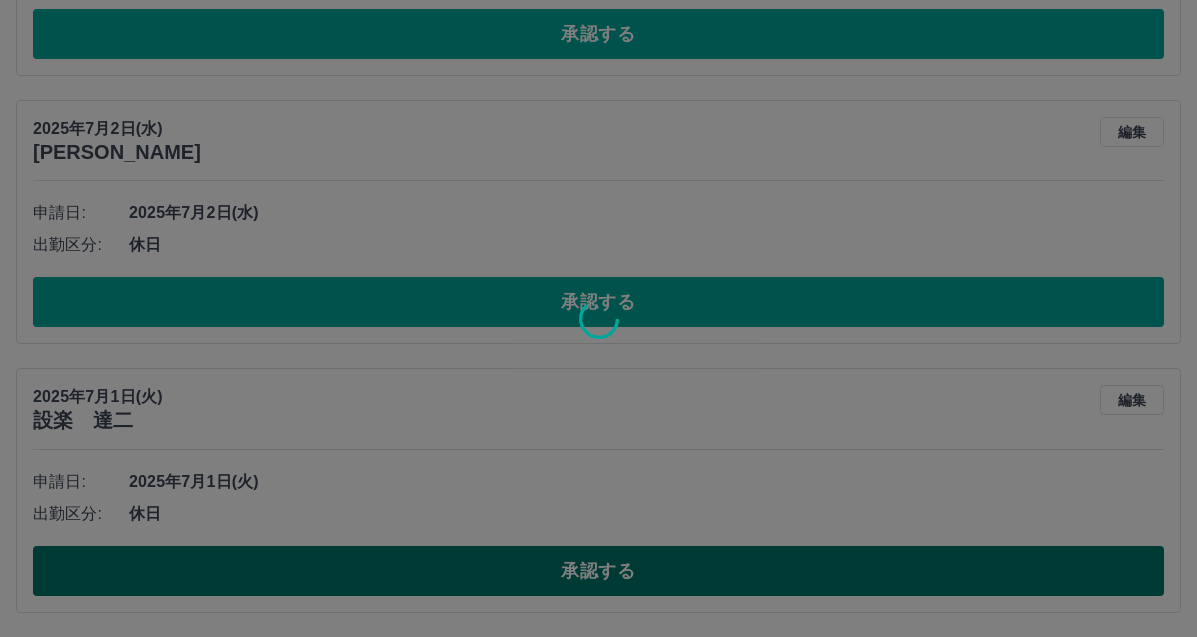 scroll, scrollTop: 8194, scrollLeft: 0, axis: vertical 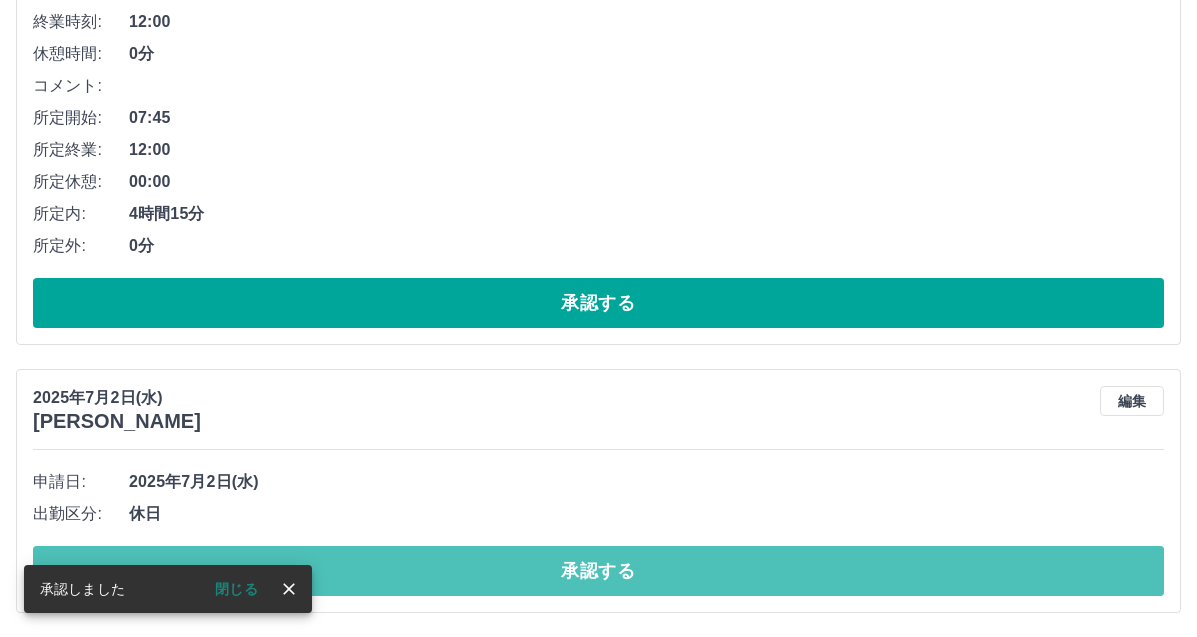 click on "承認する" at bounding box center [598, 571] 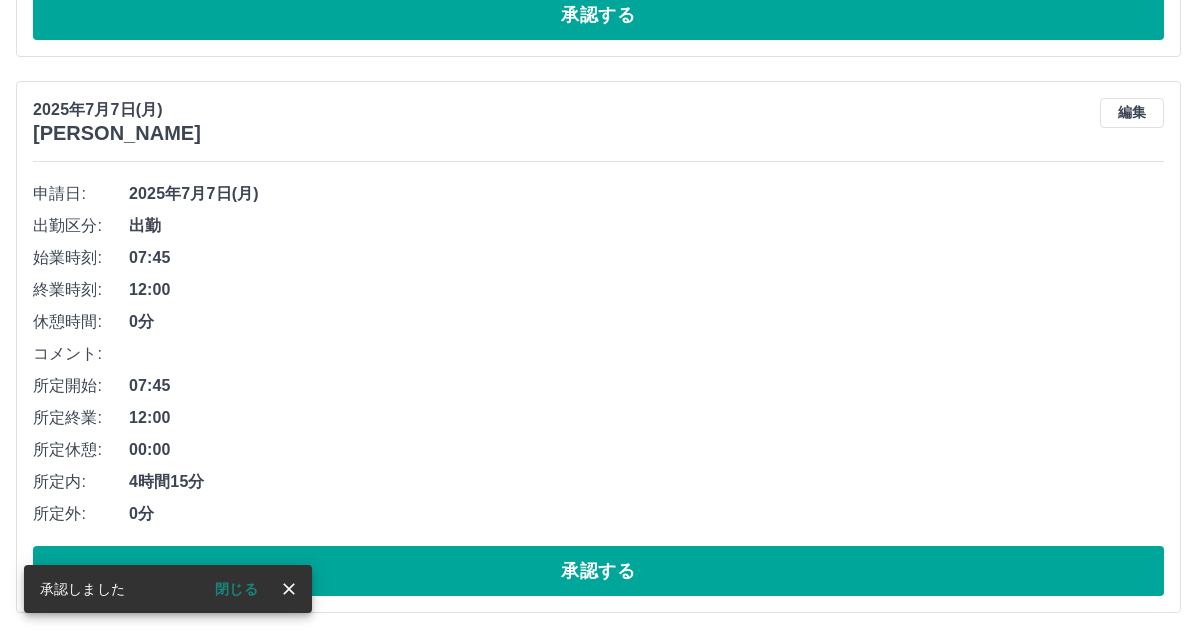 scroll, scrollTop: 7926, scrollLeft: 0, axis: vertical 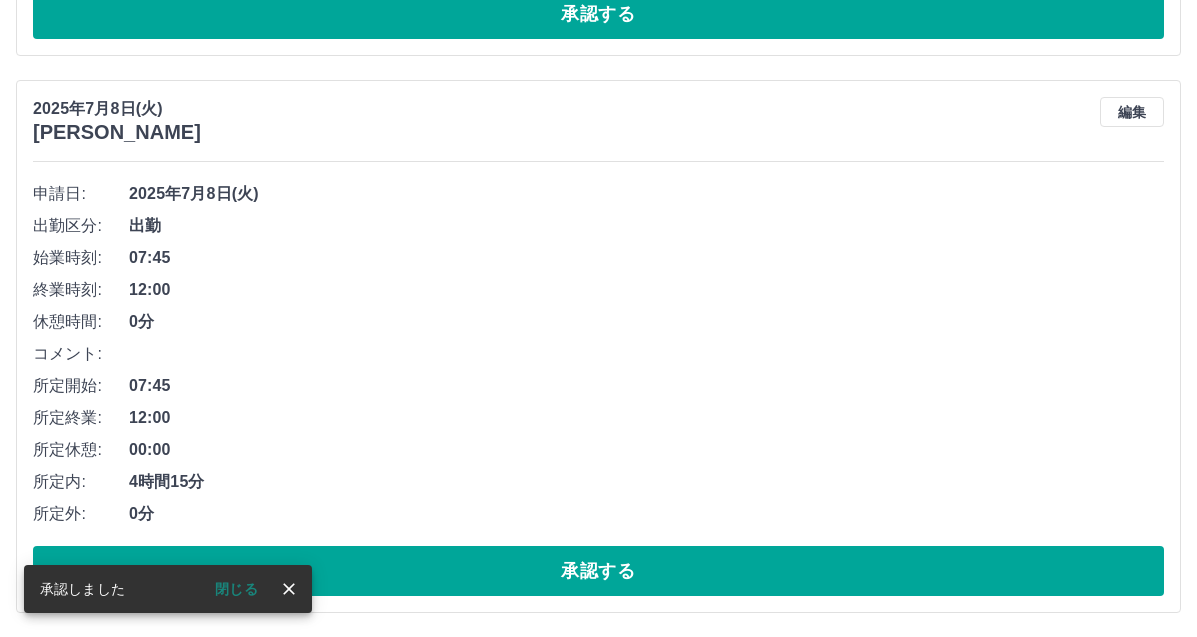 click on "承認する" at bounding box center [598, 571] 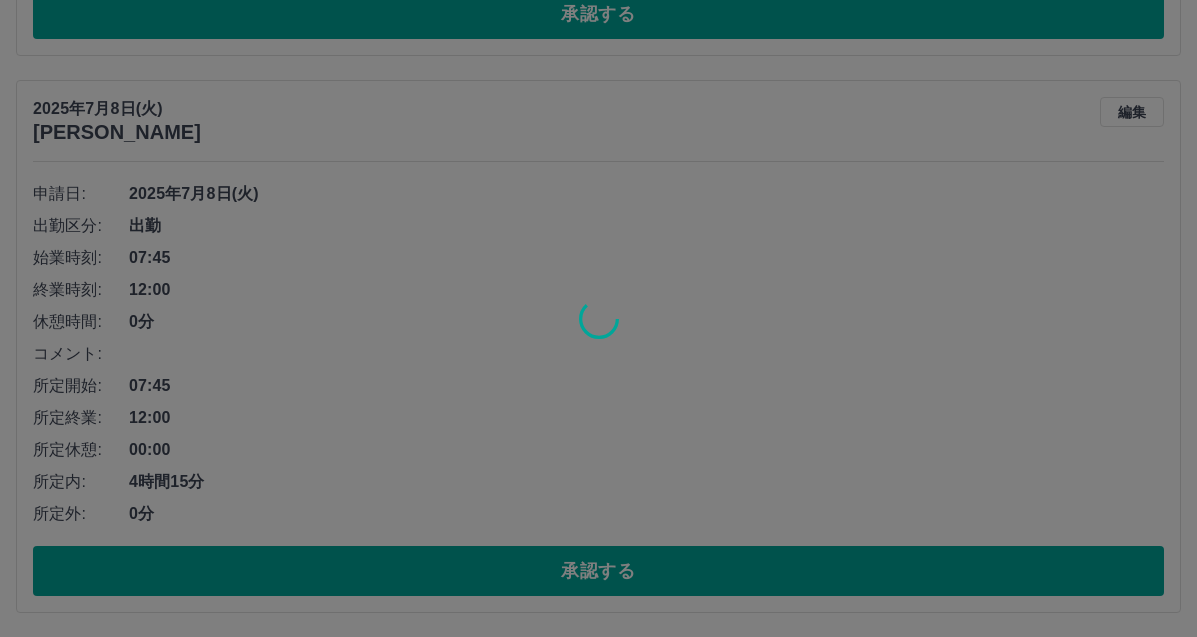 scroll, scrollTop: 6813, scrollLeft: 0, axis: vertical 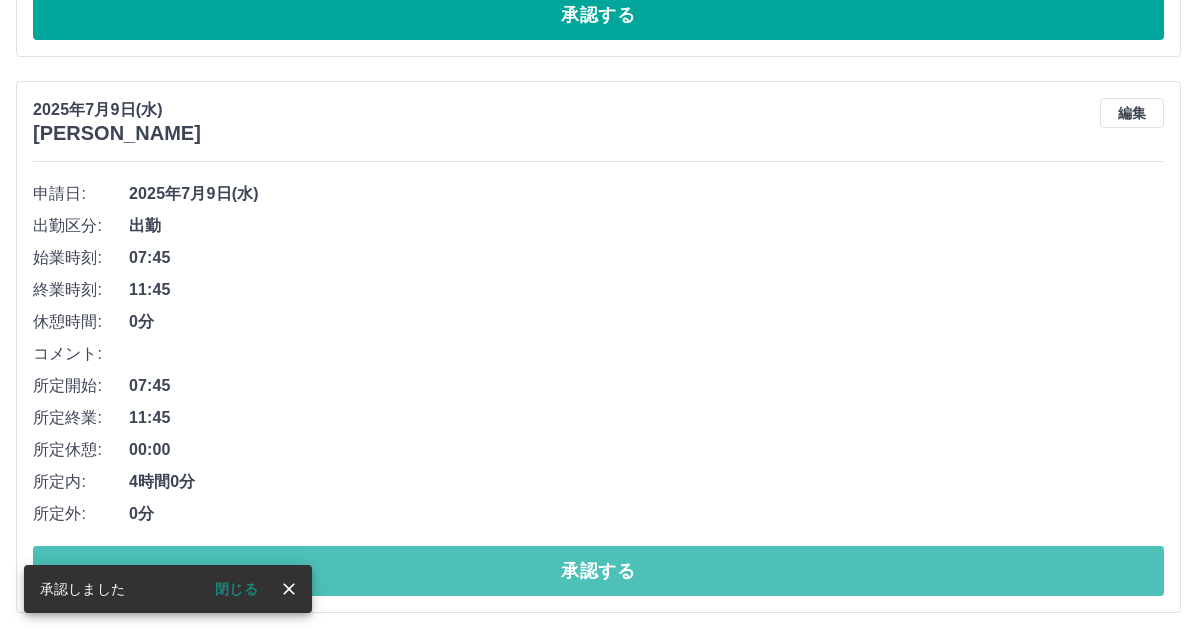 click on "承認する" at bounding box center (598, 571) 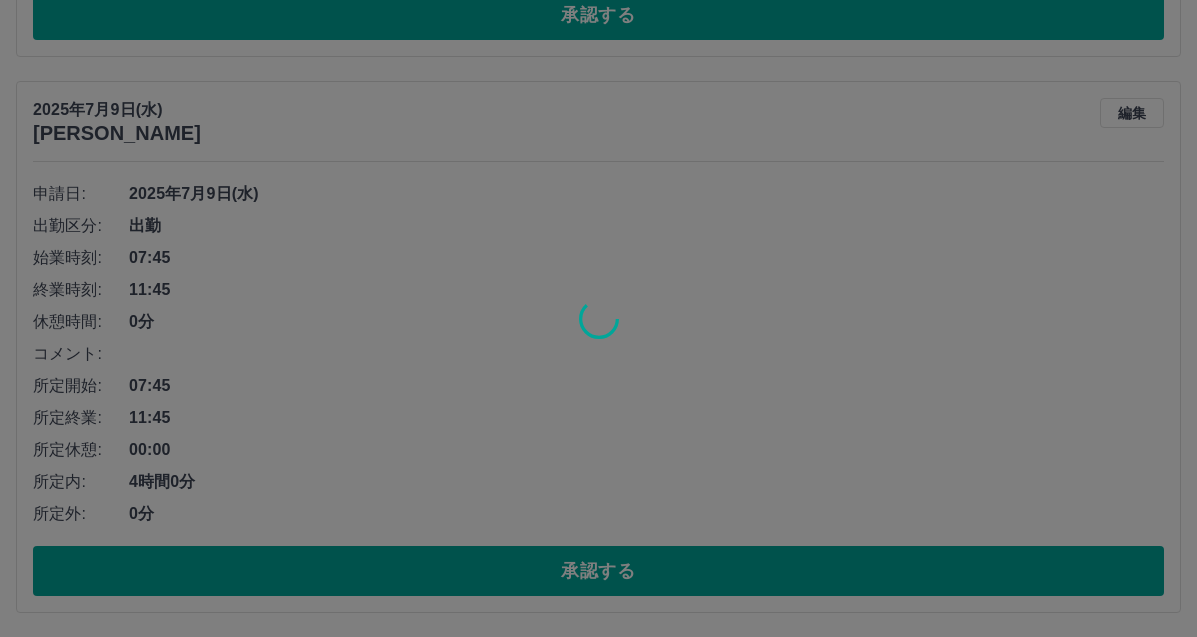 click at bounding box center (598, 318) 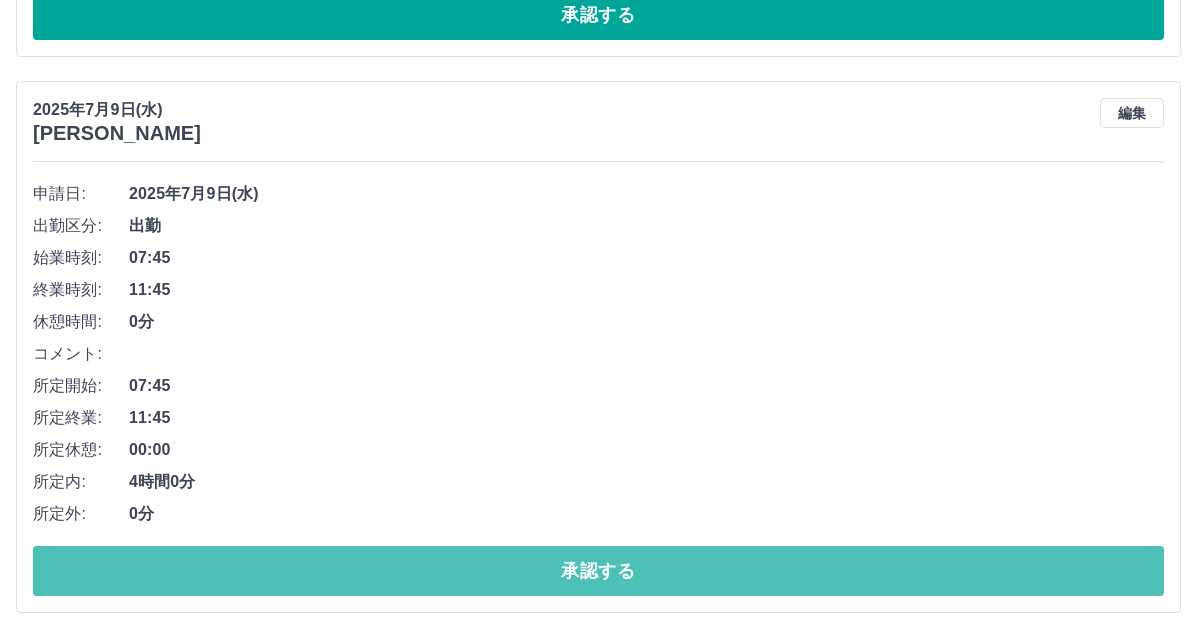 click on "承認する" at bounding box center (598, 571) 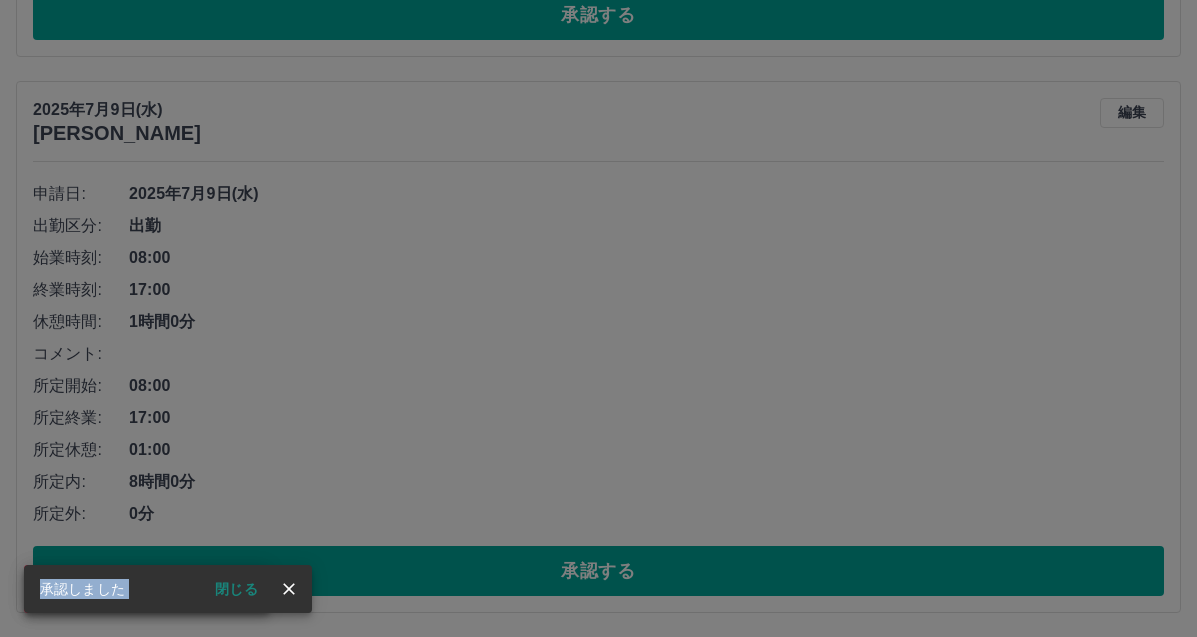 scroll, scrollTop: 6257, scrollLeft: 0, axis: vertical 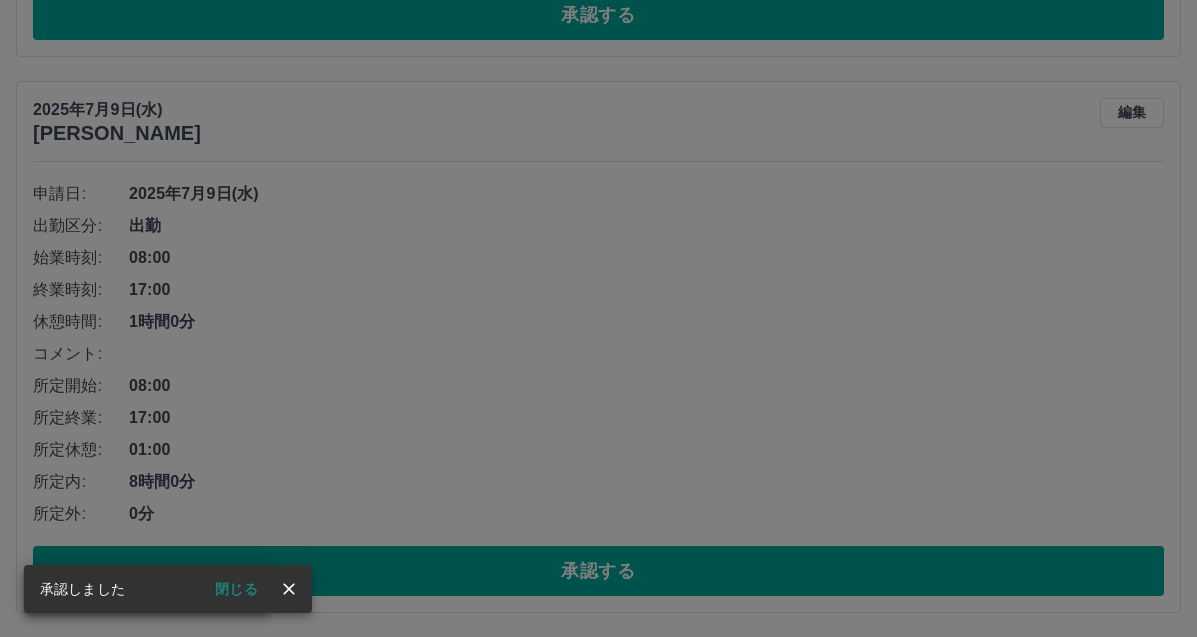 click on "承認権限がありません" at bounding box center [598, 318] 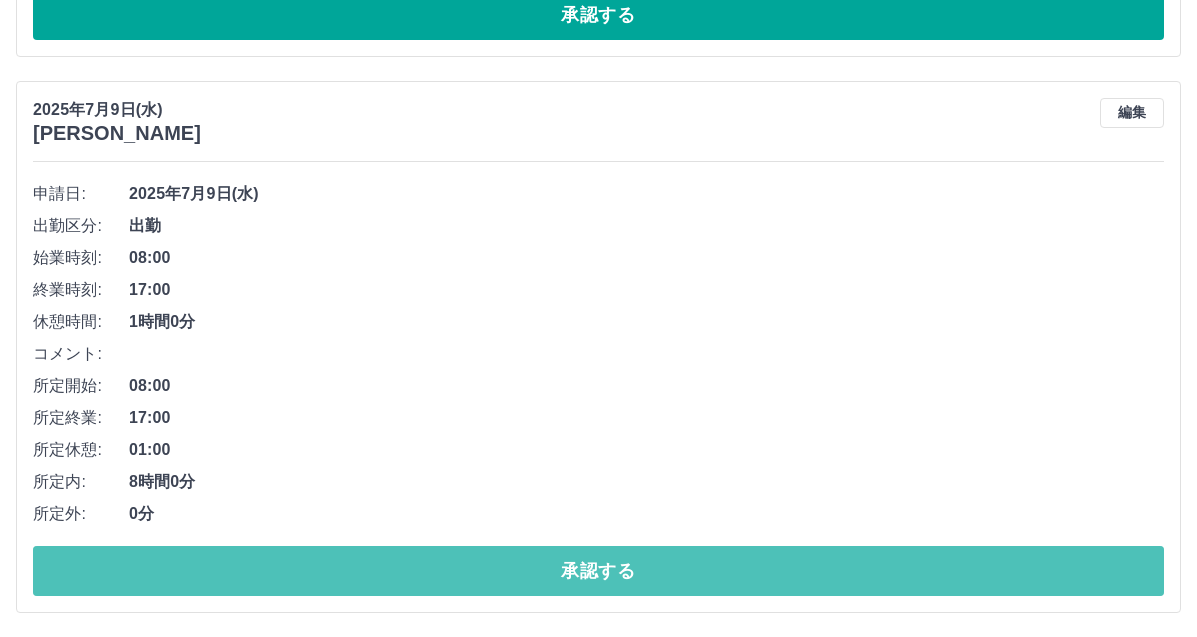click on "承認する" at bounding box center [598, 571] 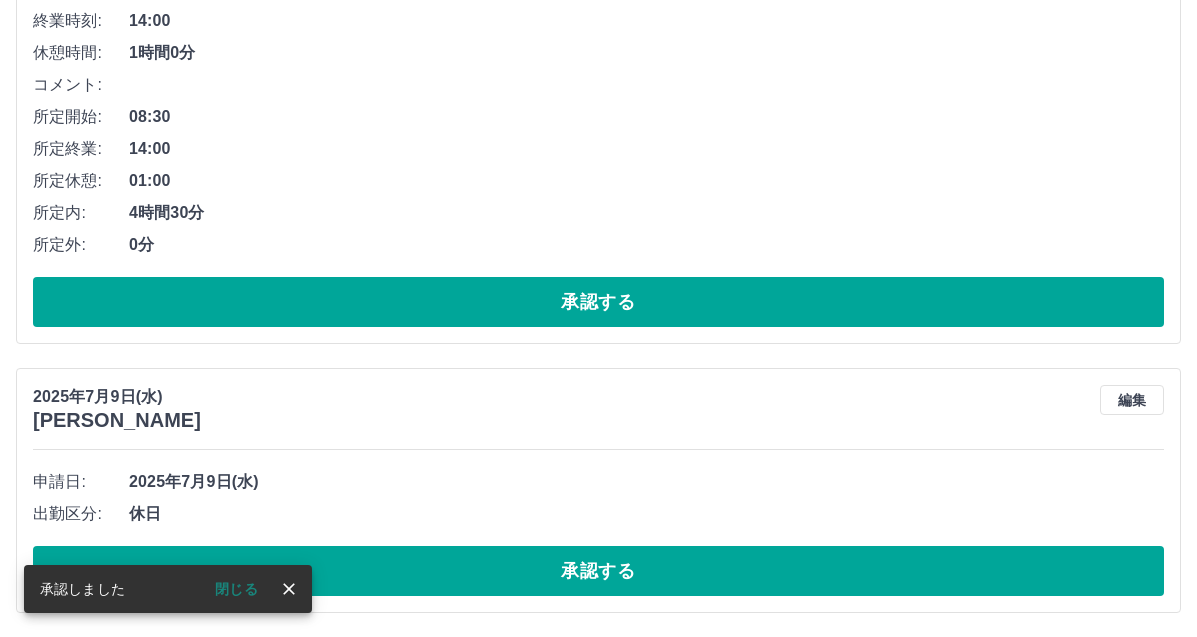 scroll, scrollTop: 5701, scrollLeft: 0, axis: vertical 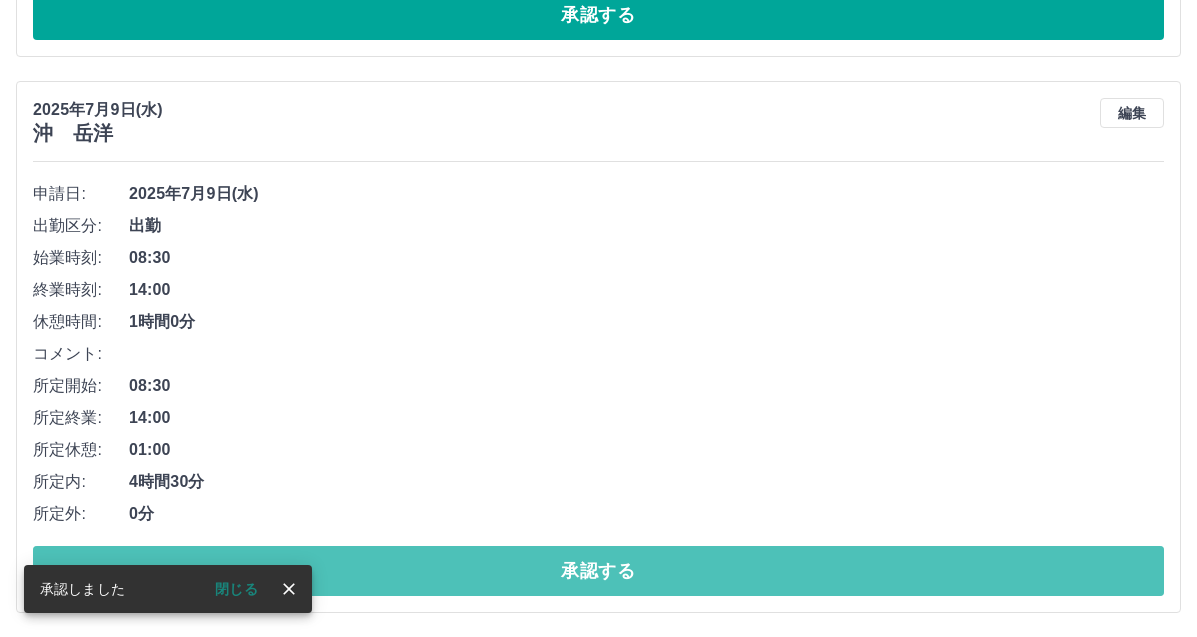 click on "承認する" at bounding box center (598, 571) 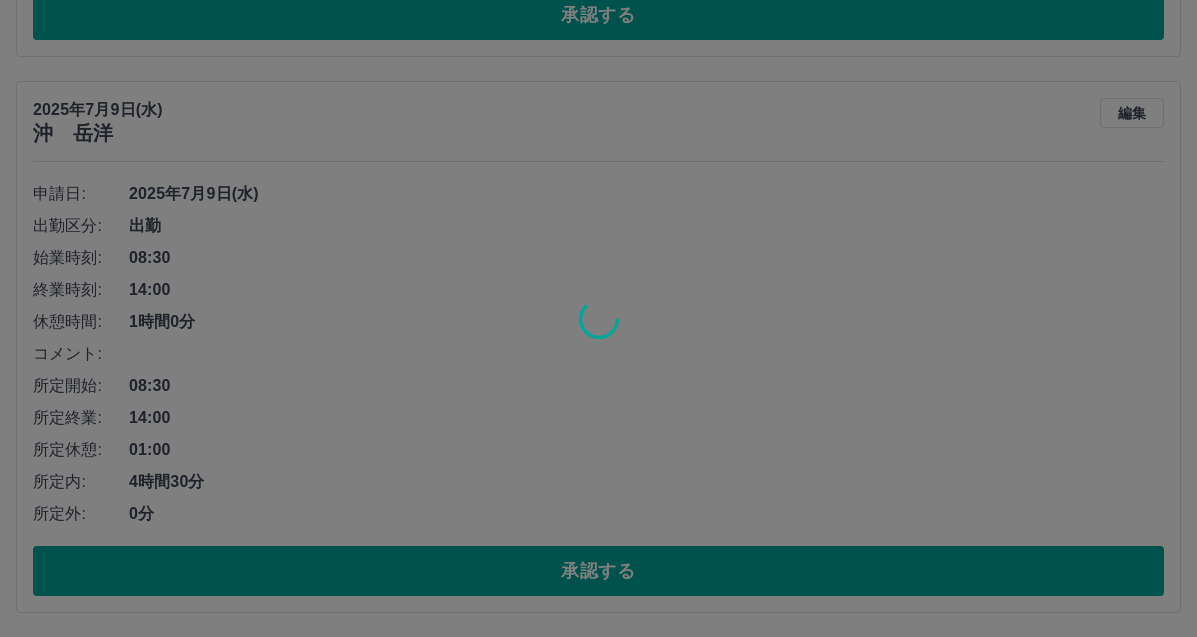 scroll, scrollTop: 4876, scrollLeft: 0, axis: vertical 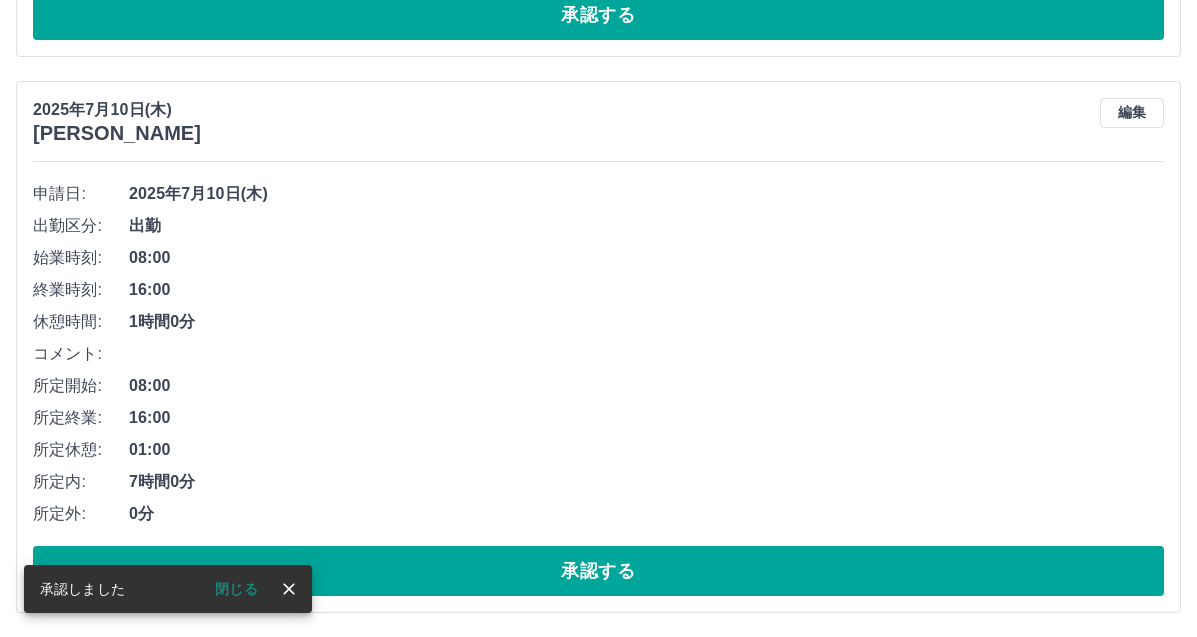 click on "承認する" at bounding box center [598, 571] 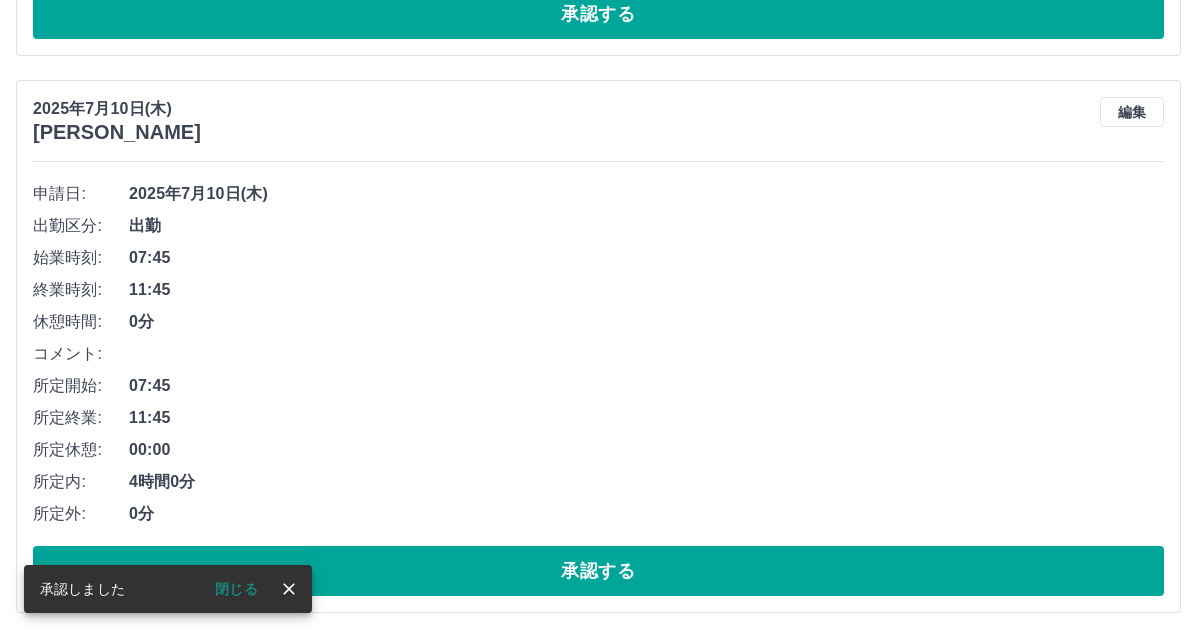 scroll, scrollTop: 4320, scrollLeft: 0, axis: vertical 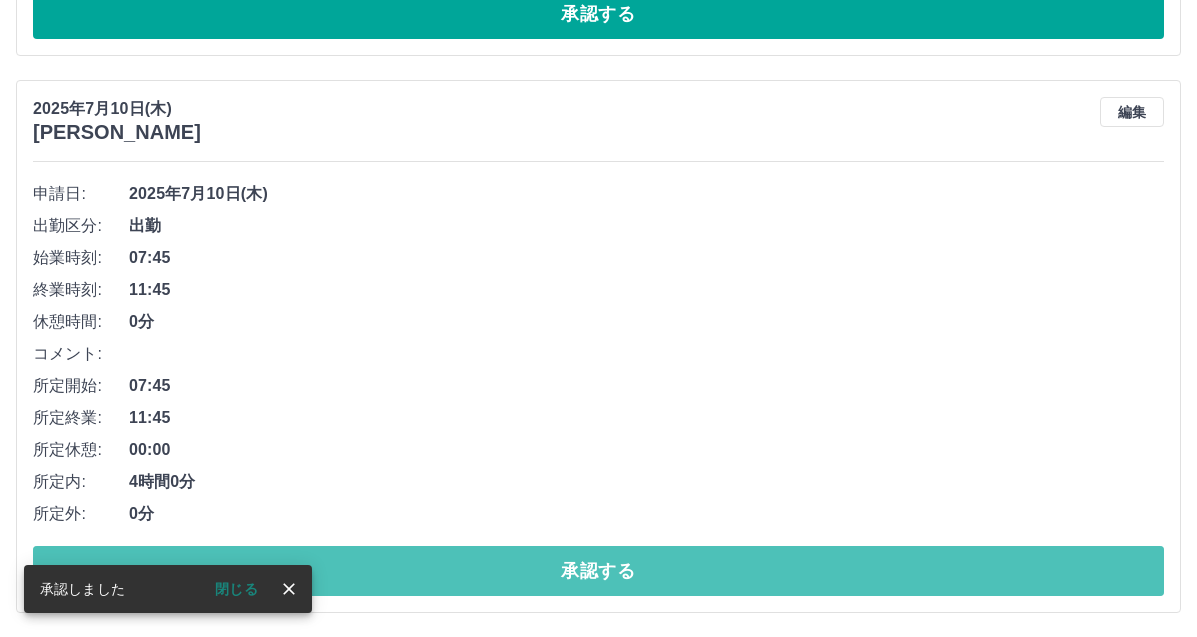 click on "承認する" at bounding box center [598, 571] 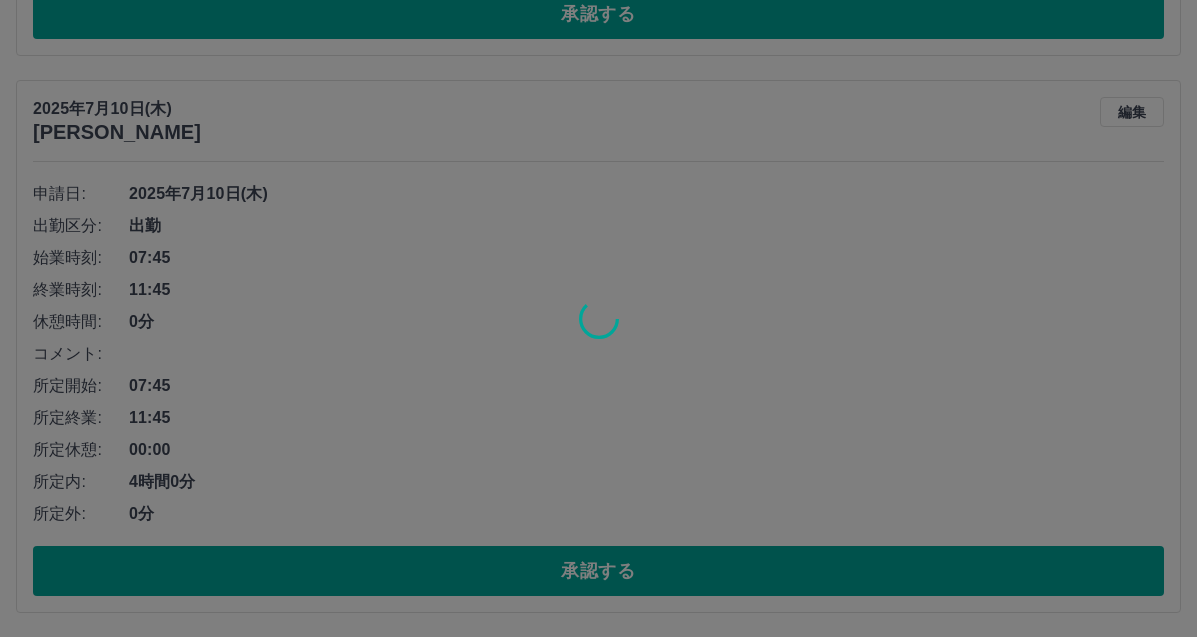 scroll, scrollTop: 3763, scrollLeft: 0, axis: vertical 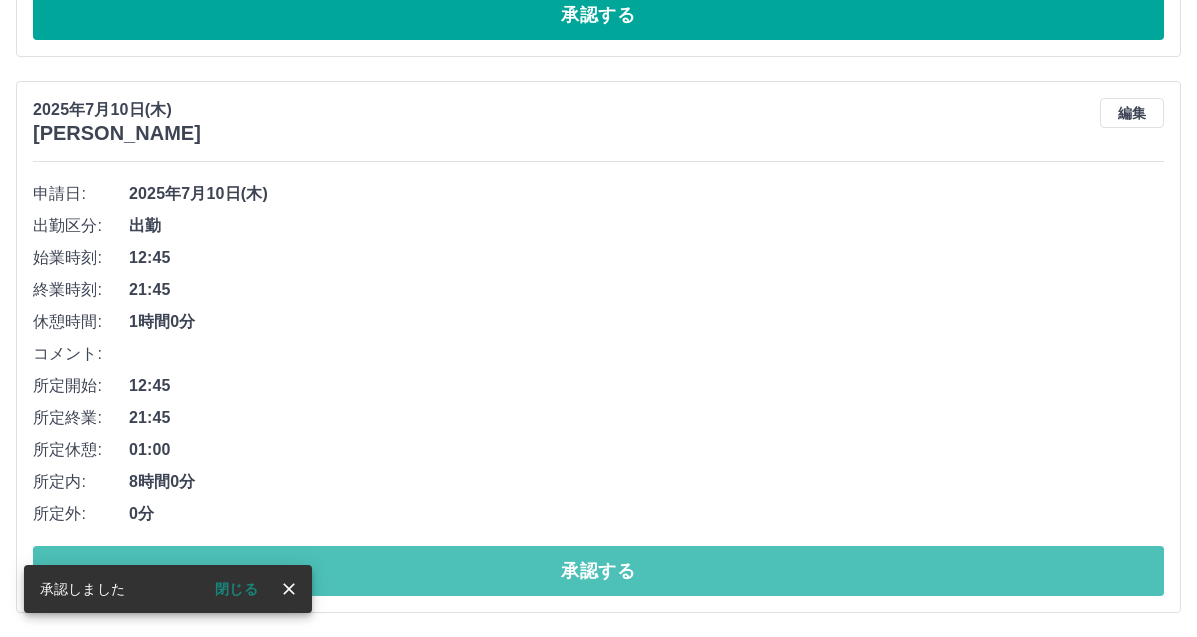 click on "承認する" at bounding box center (598, 571) 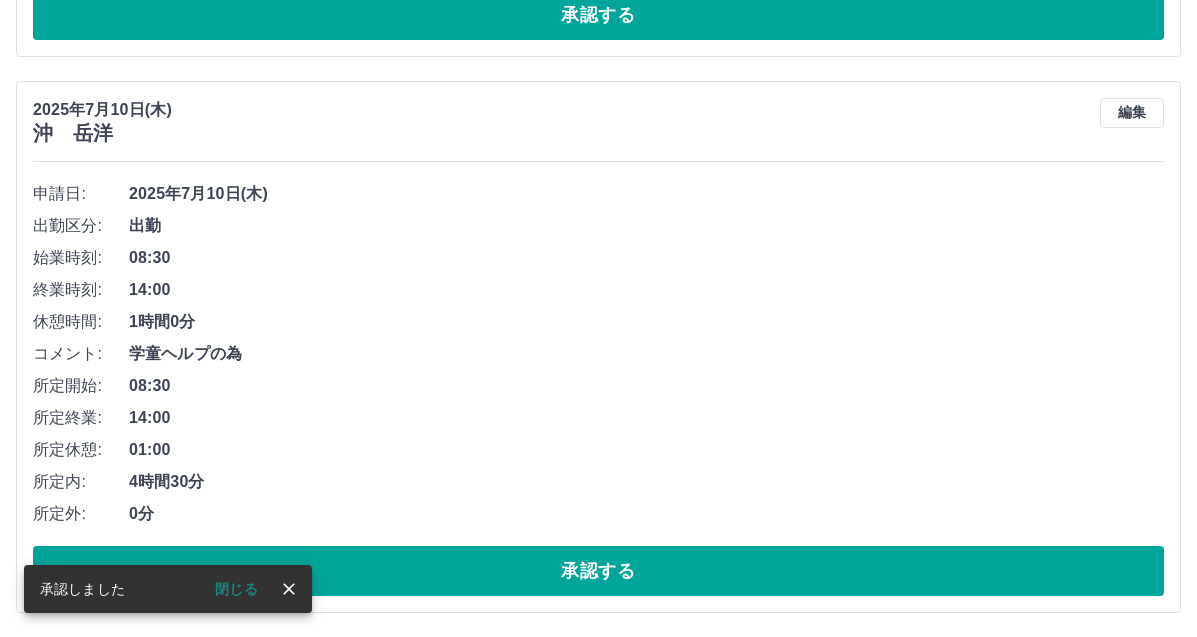 scroll, scrollTop: 3207, scrollLeft: 0, axis: vertical 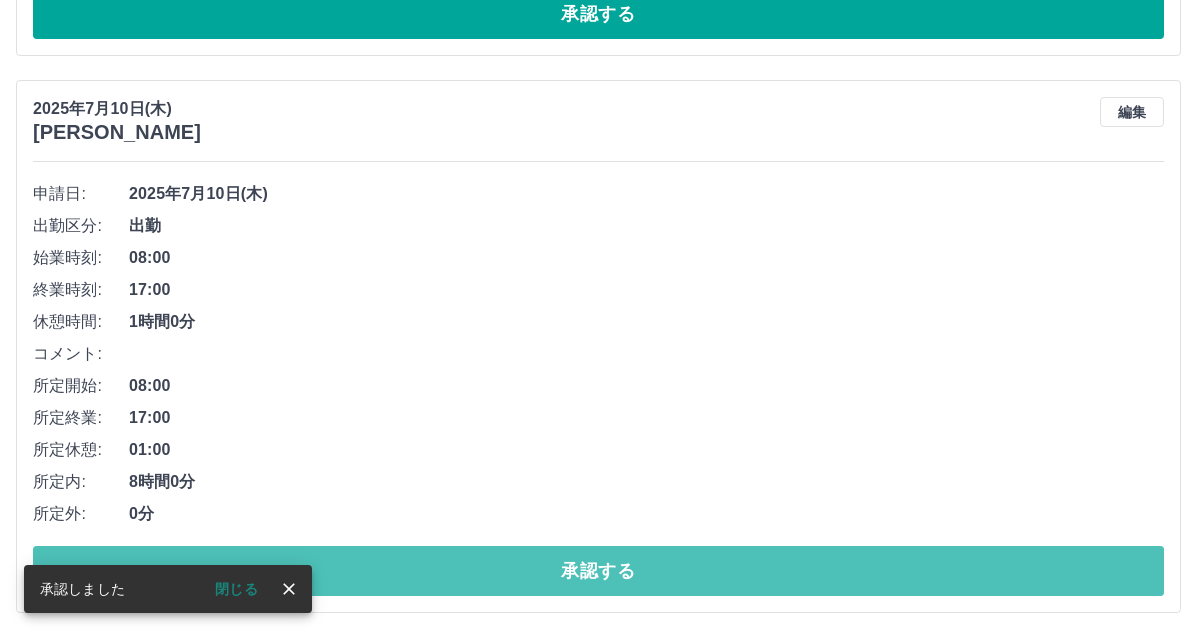 click on "承認する" at bounding box center [598, 571] 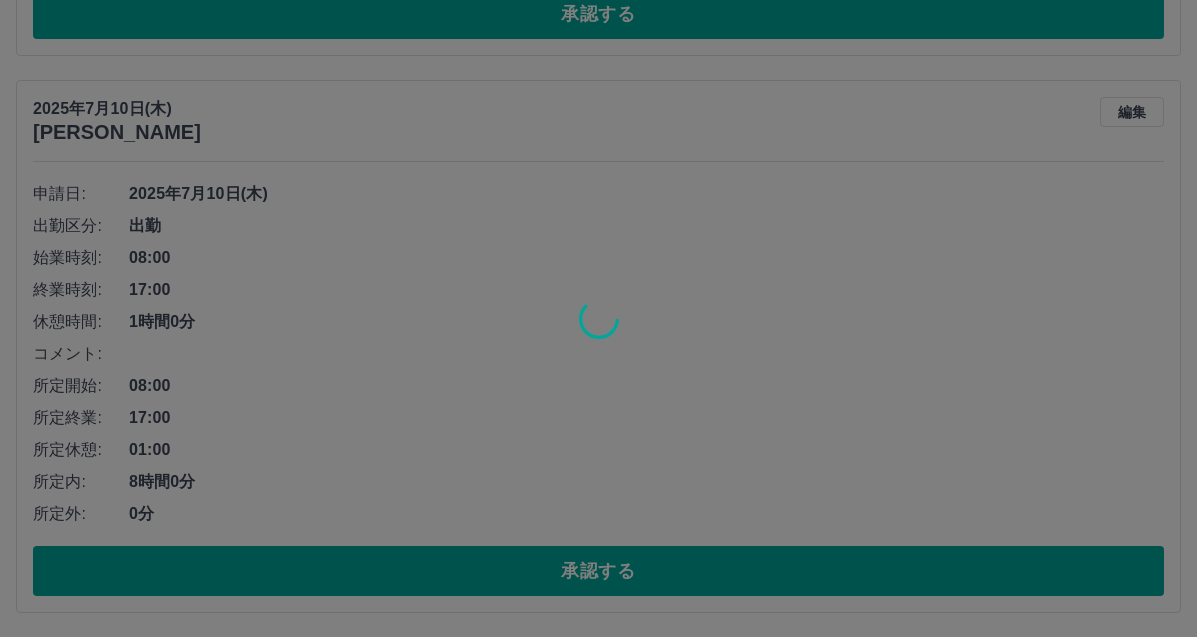 scroll, scrollTop: 2094, scrollLeft: 0, axis: vertical 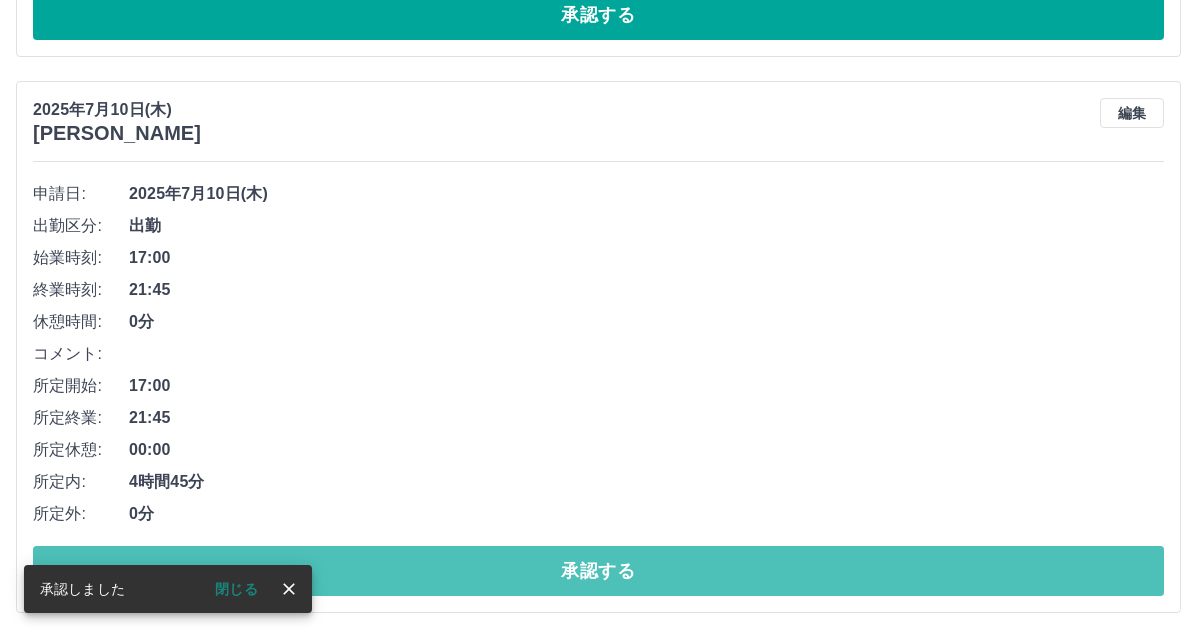 click on "承認する" at bounding box center (598, 571) 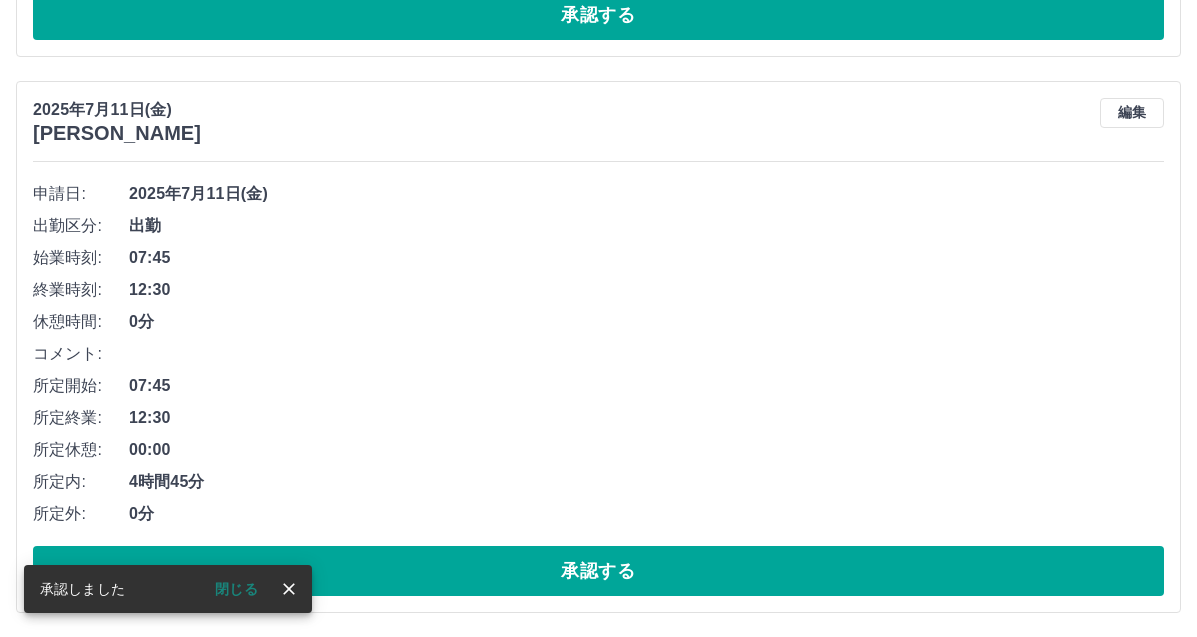 scroll, scrollTop: 1538, scrollLeft: 0, axis: vertical 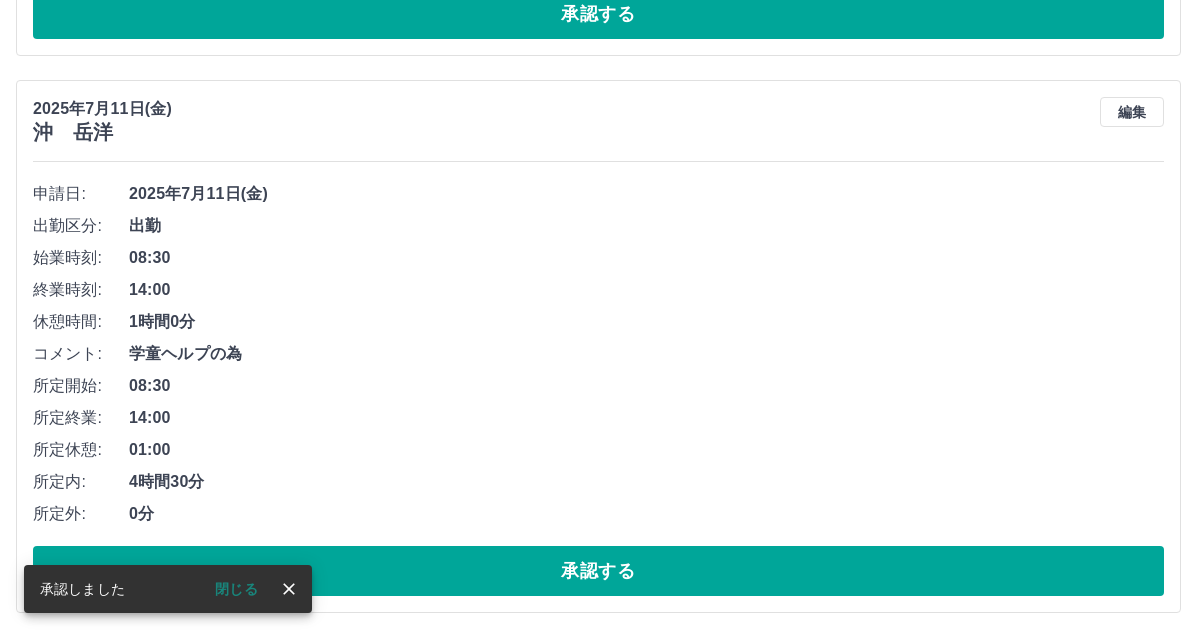 click on "承認する" at bounding box center [598, 571] 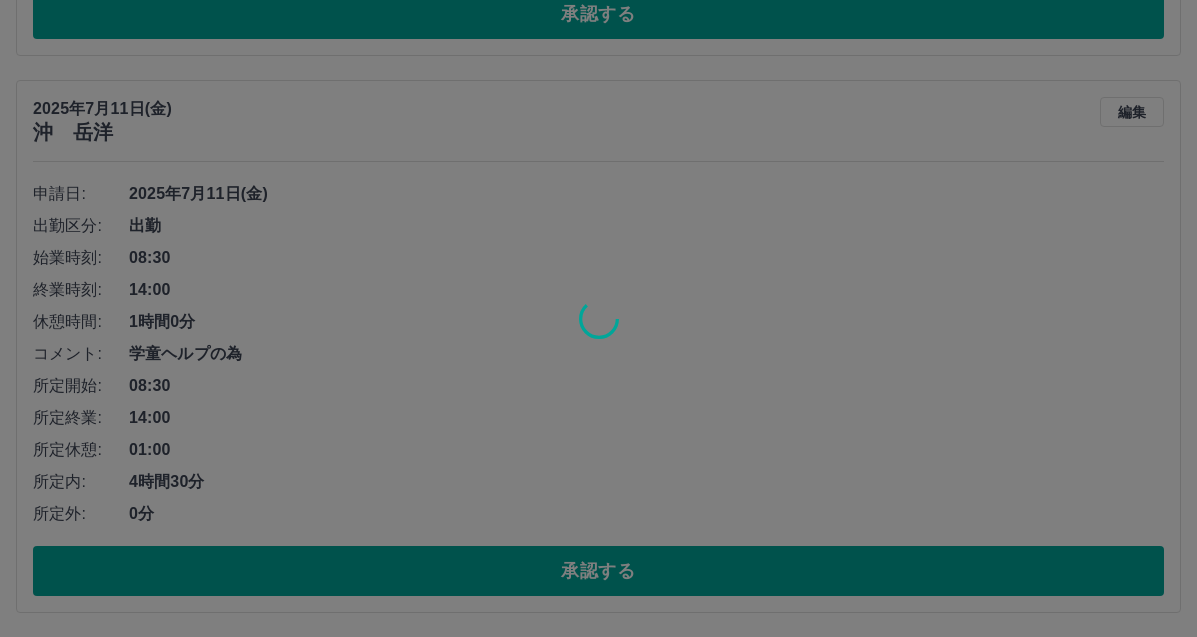 scroll, scrollTop: 425, scrollLeft: 0, axis: vertical 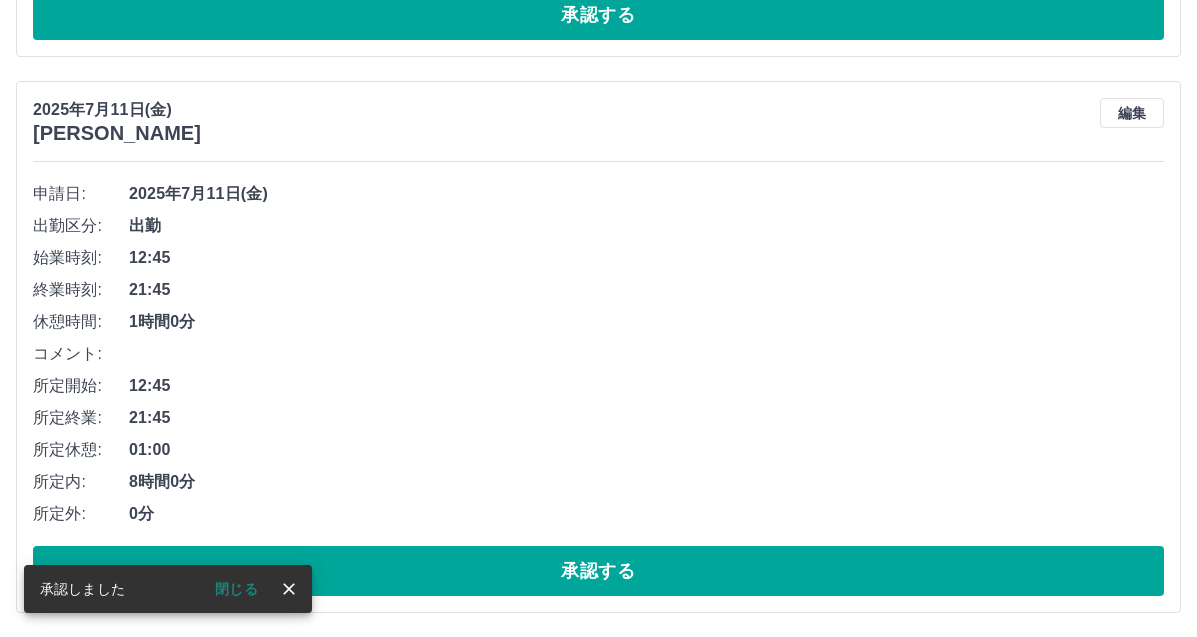 click on "承認する" at bounding box center [598, 571] 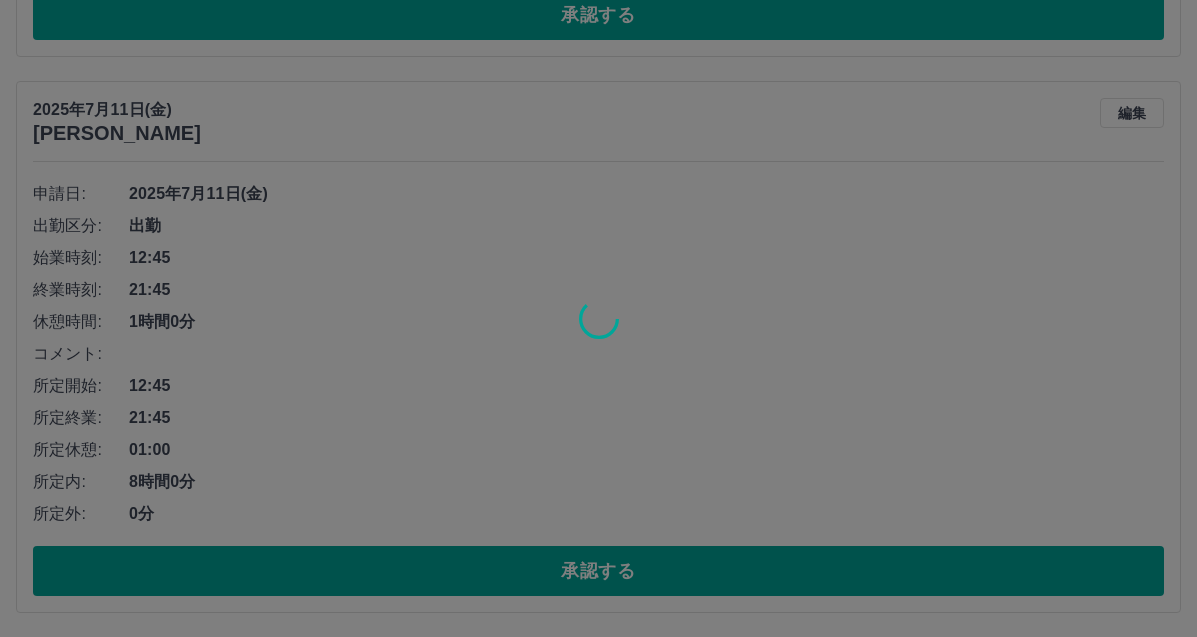 scroll, scrollTop: 0, scrollLeft: 0, axis: both 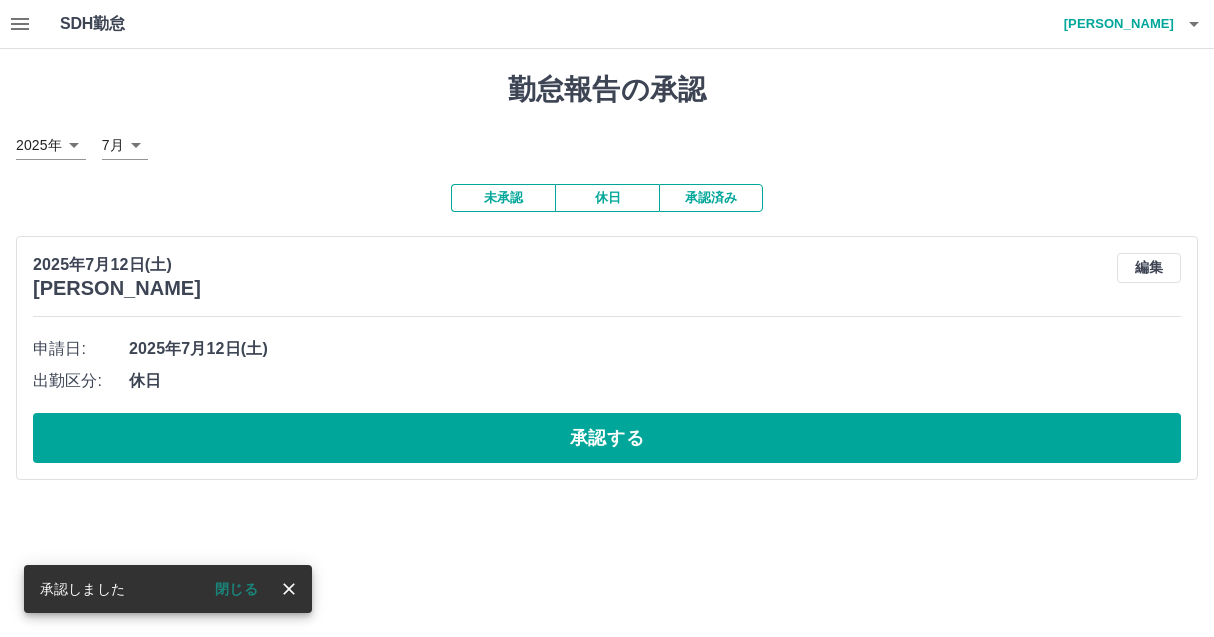 click on "SDH勤怠 山田　未季 承認しました 閉じる 勤怠報告の承認 [DATE] **** 7月 * 未承認 休日 承認済み [DATE](土) [PERSON_NAME] 編集 申請日: [DATE](土) 出勤区分: 休日 承認する SDH勤怠" at bounding box center [607, 252] 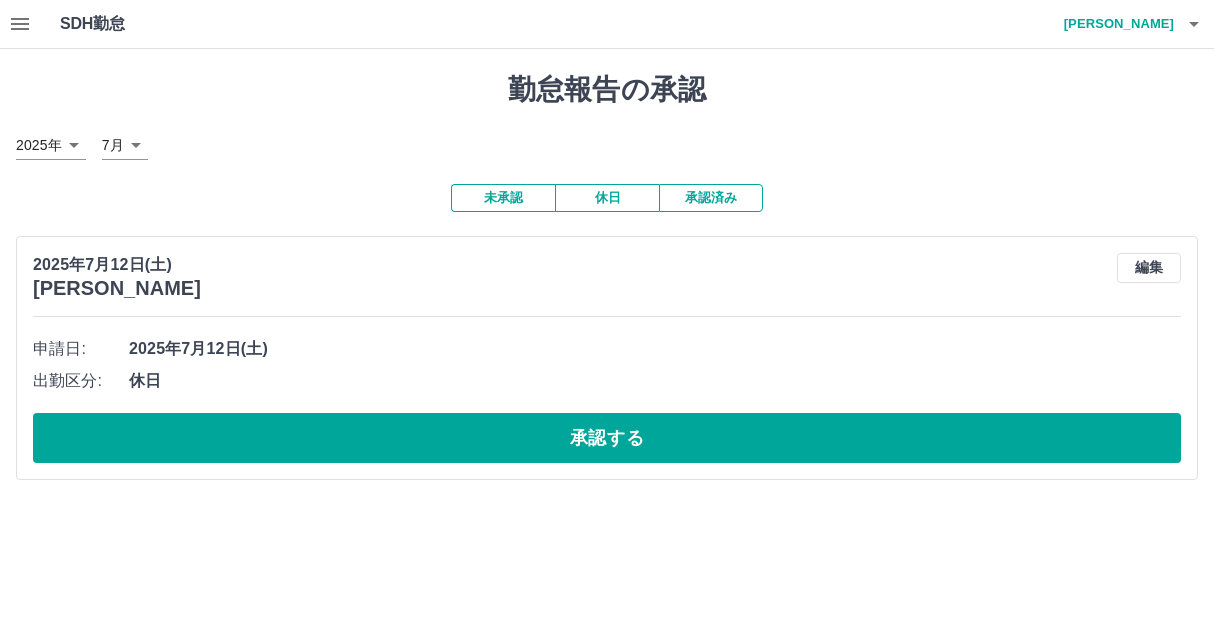 click on "[DATE](土) [PERSON_NAME] 編集 申請日: [DATE](土) 出勤区分: 休日 承認する" at bounding box center [607, 358] 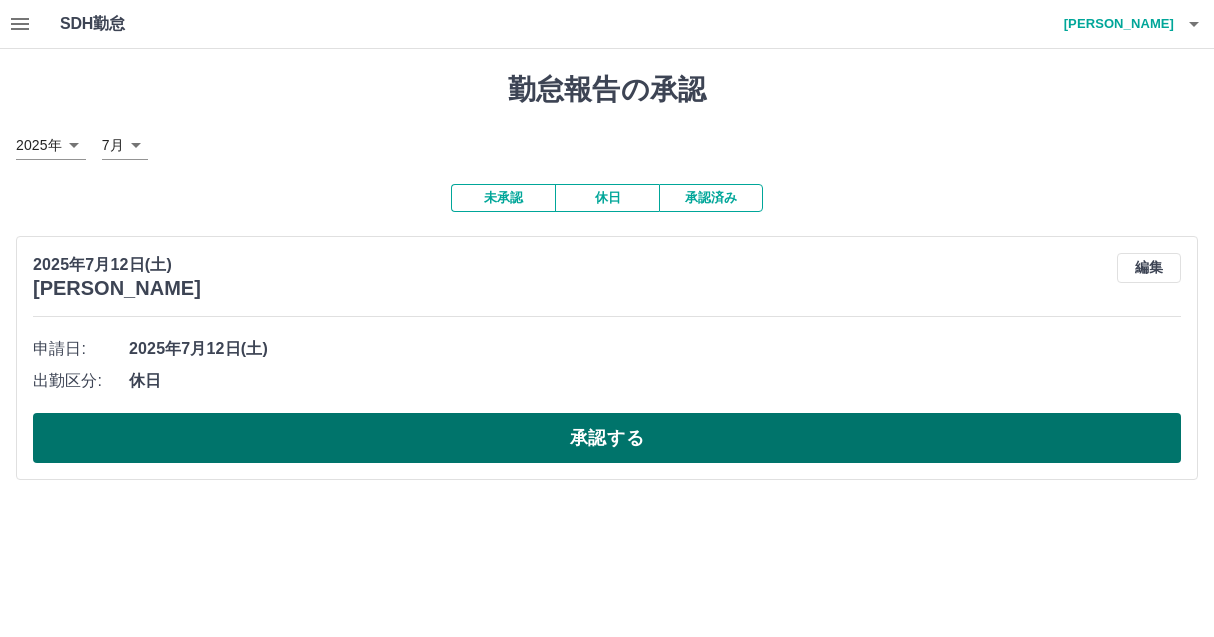 click on "承認する" at bounding box center [607, 438] 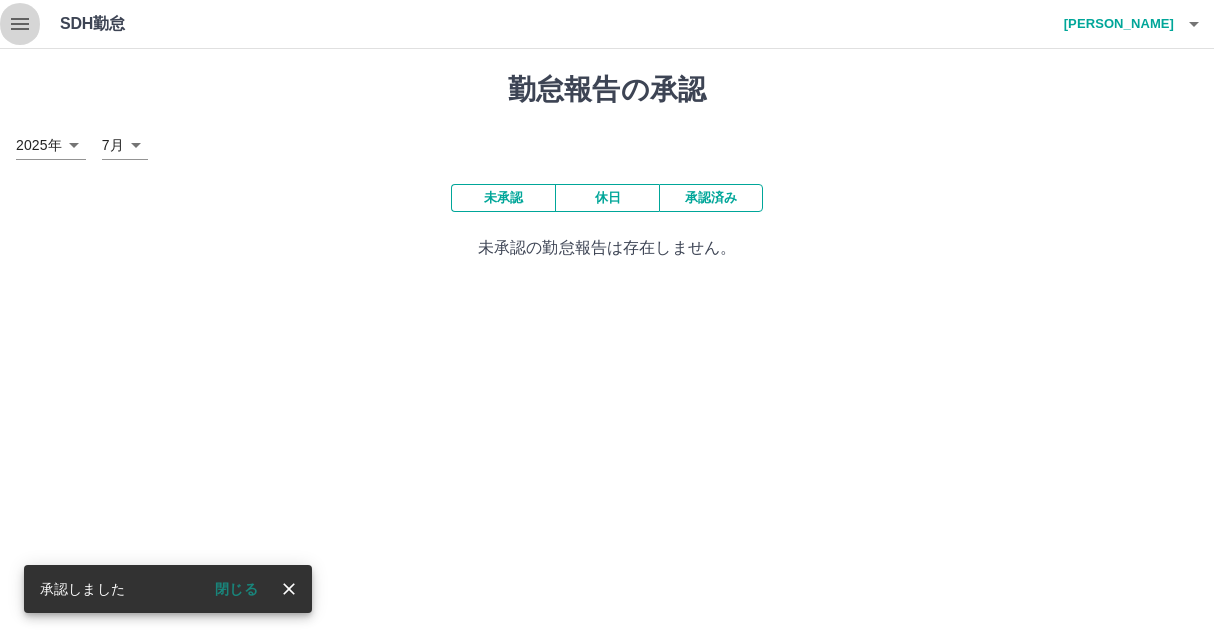 click 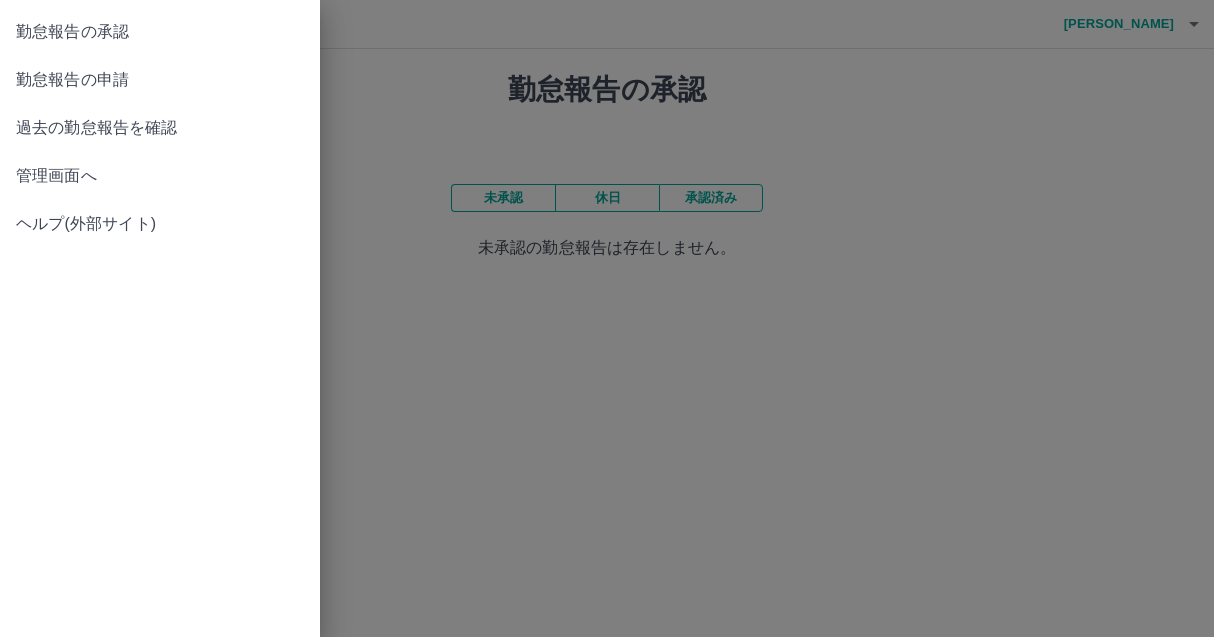 click on "勤怠報告の申請" at bounding box center [160, 80] 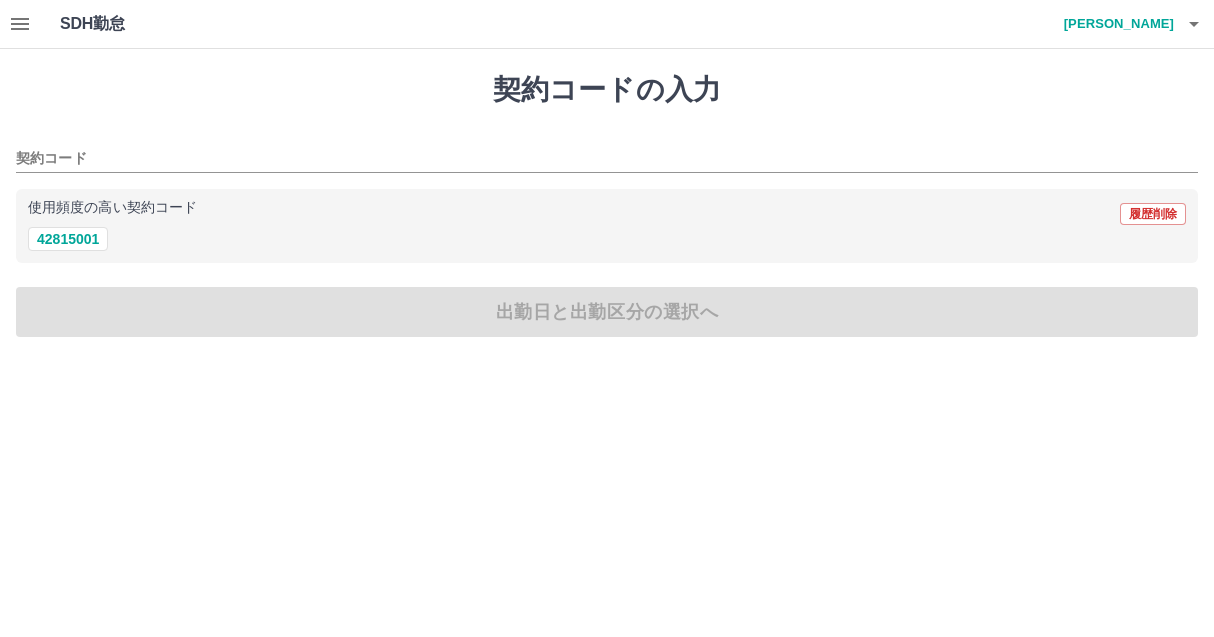 click 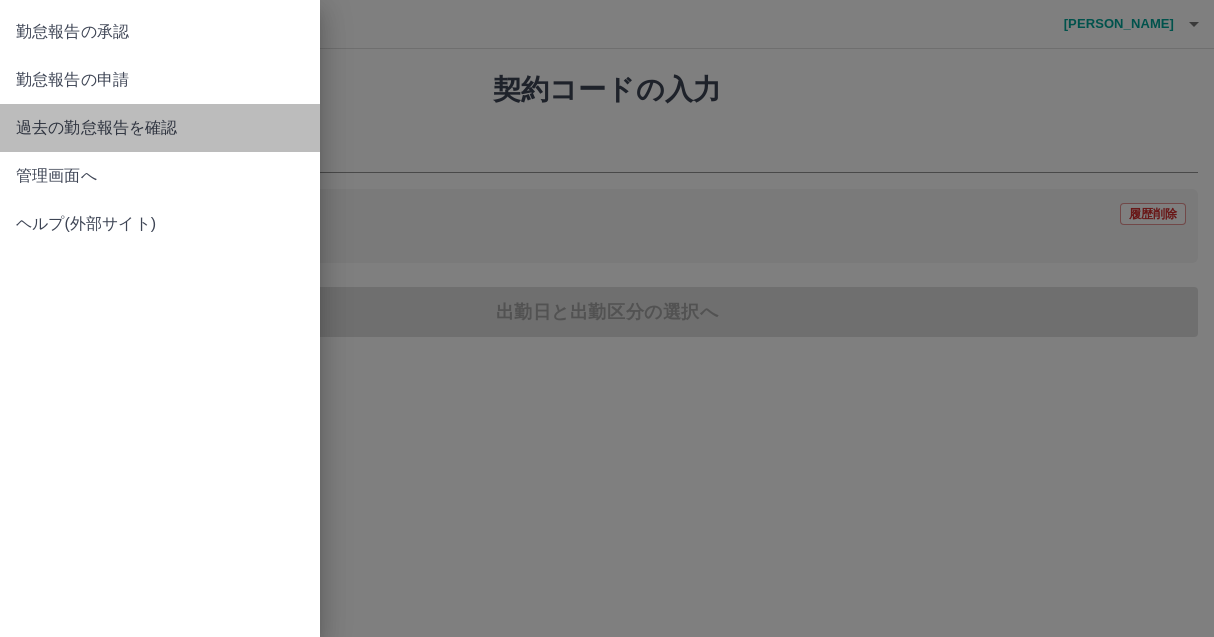 click on "過去の勤怠報告を確認" at bounding box center [160, 128] 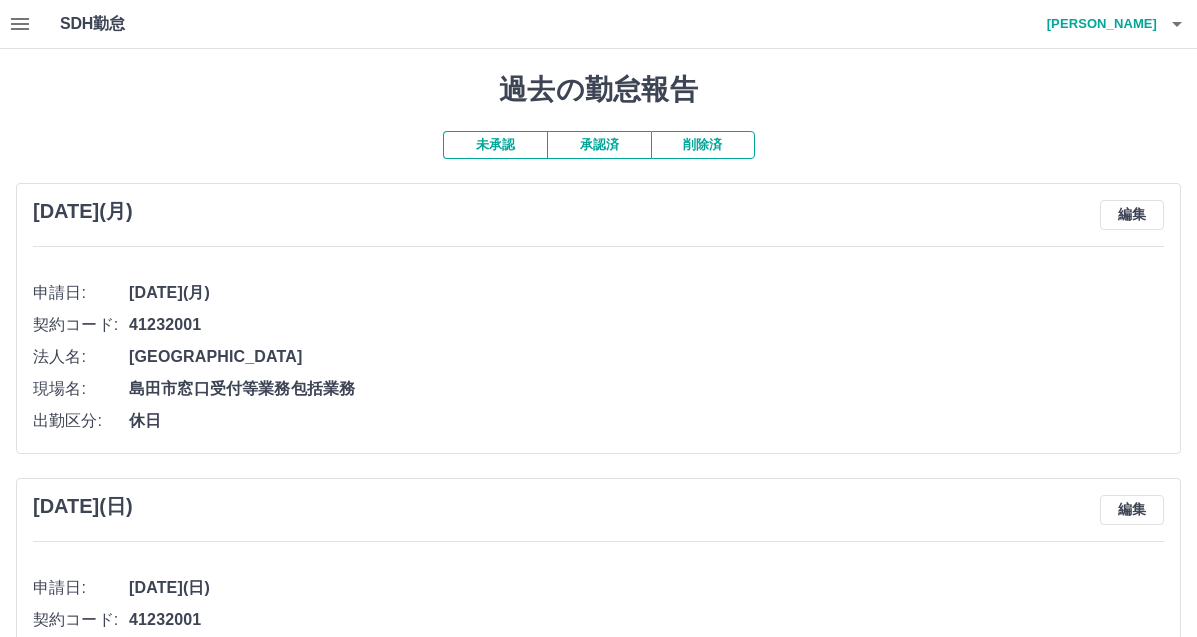 click on "未承認 承認済 削除済 [DATE](月) 編集 申請日: [DATE](月) 契約コード: 41232001 法人名: [GEOGRAPHIC_DATA] 現場名: [GEOGRAPHIC_DATA]窓口受付等業務包括業務 出勤区分: 休日 [DATE](日) 編集 申請日: [DATE](日) 契約コード: 41232001 法人名: [GEOGRAPHIC_DATA] 現場名: [GEOGRAPHIC_DATA]窓口受付等業務包括業務 出勤区分: 法定休 [DATE](土) 編集 申請日: [DATE](土) 契約コード: 41232001 法人名: [GEOGRAPHIC_DATA] 現場名: 島田市窓口受付等業務包括業務 出勤区分: 休日 [DATE](金) 編集 申請日: [DATE](金) 契約コード: 41232001 法人名: [GEOGRAPHIC_DATA] 現場名: [GEOGRAPHIC_DATA]窓口受付等業務包括業務 出勤区分: 休日 [DATE](木) 編集 申請日: [DATE](木) 契約コード: 41232001 法人名: [GEOGRAPHIC_DATA] 現場名: [GEOGRAPHIC_DATA]窓口受付等業務包括業務 出勤区分: 休日 [DATE](水) 編集 申請日: [DATE](水) 41232001" at bounding box center (598, 3869) 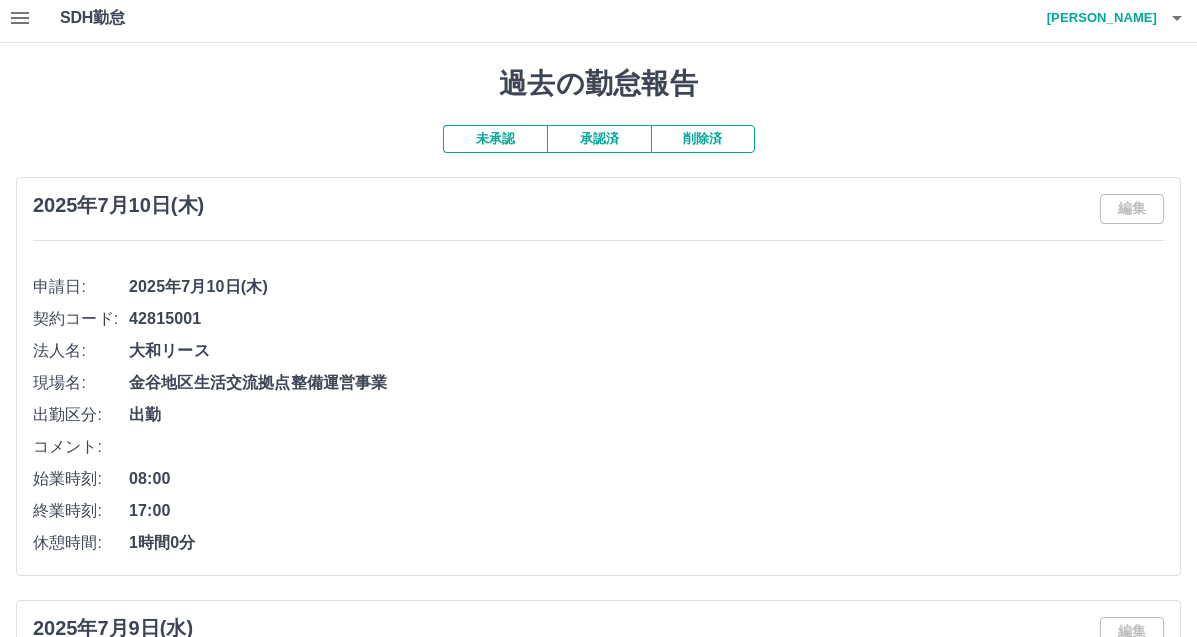 scroll, scrollTop: 0, scrollLeft: 0, axis: both 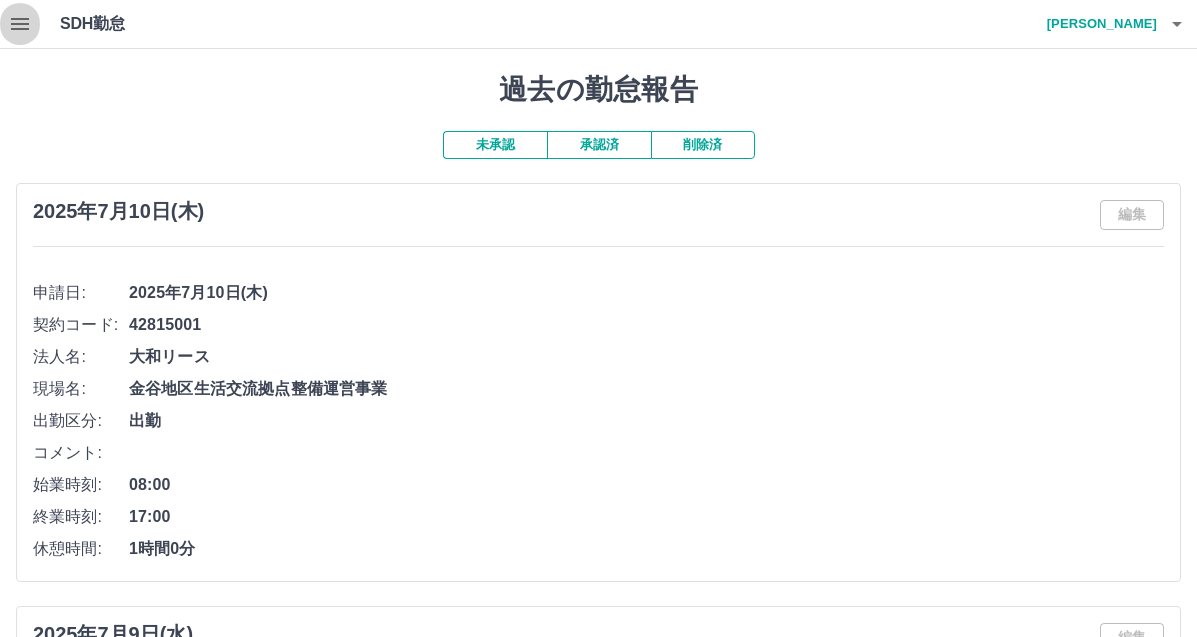 click 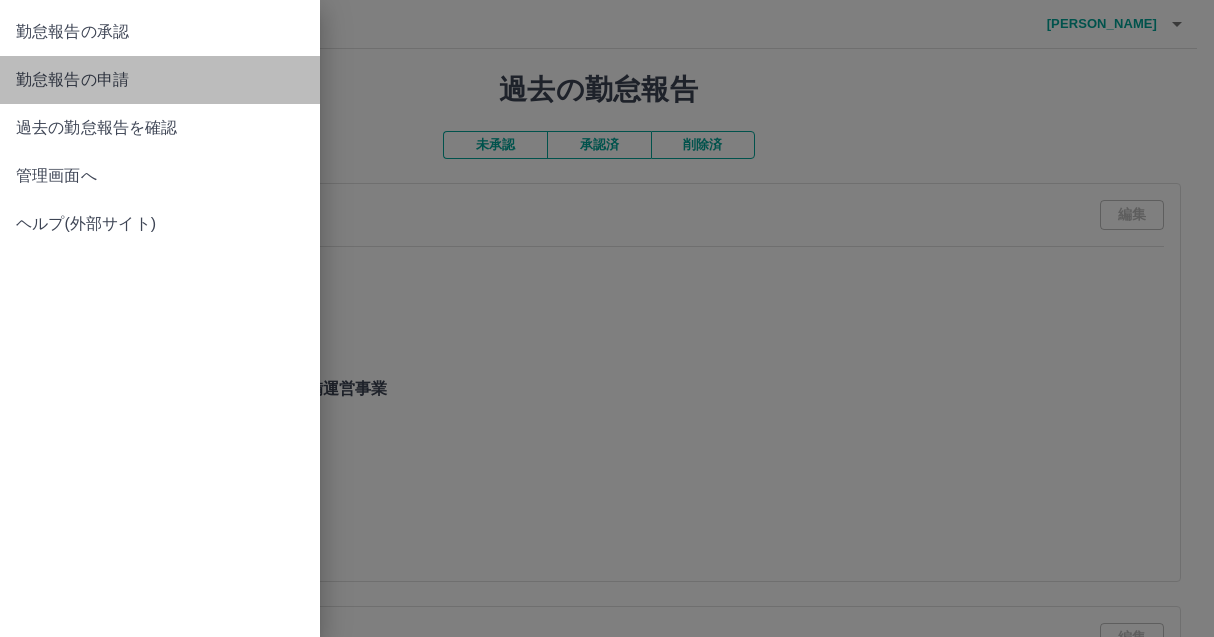 click on "勤怠報告の申請" at bounding box center (160, 80) 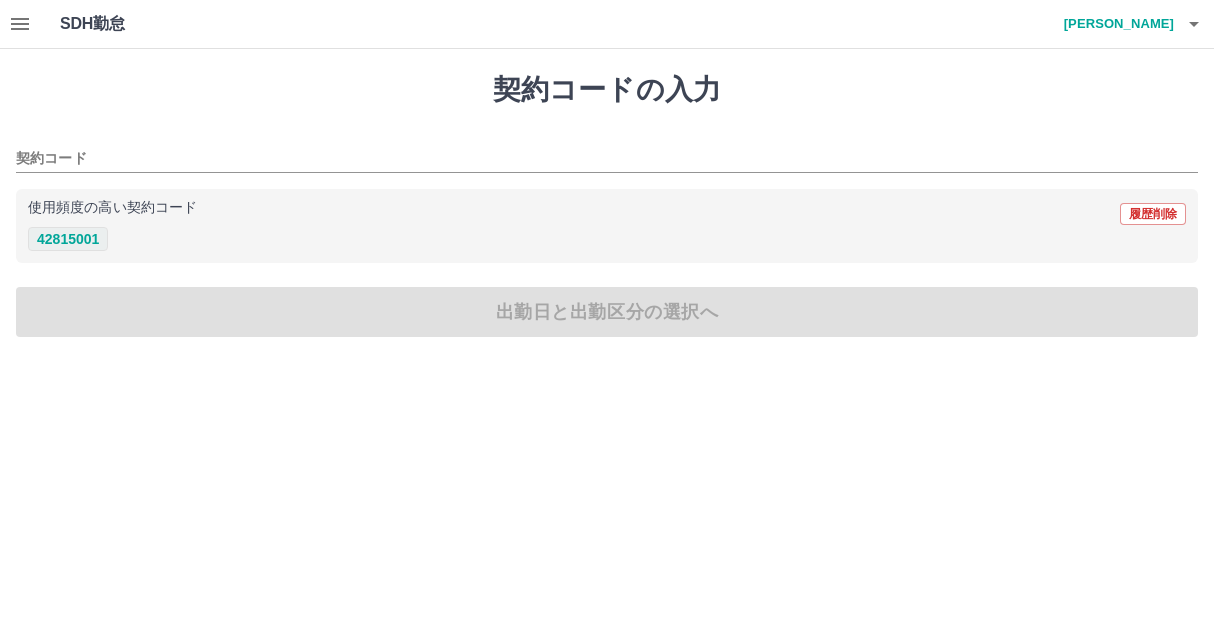click on "42815001" at bounding box center [68, 239] 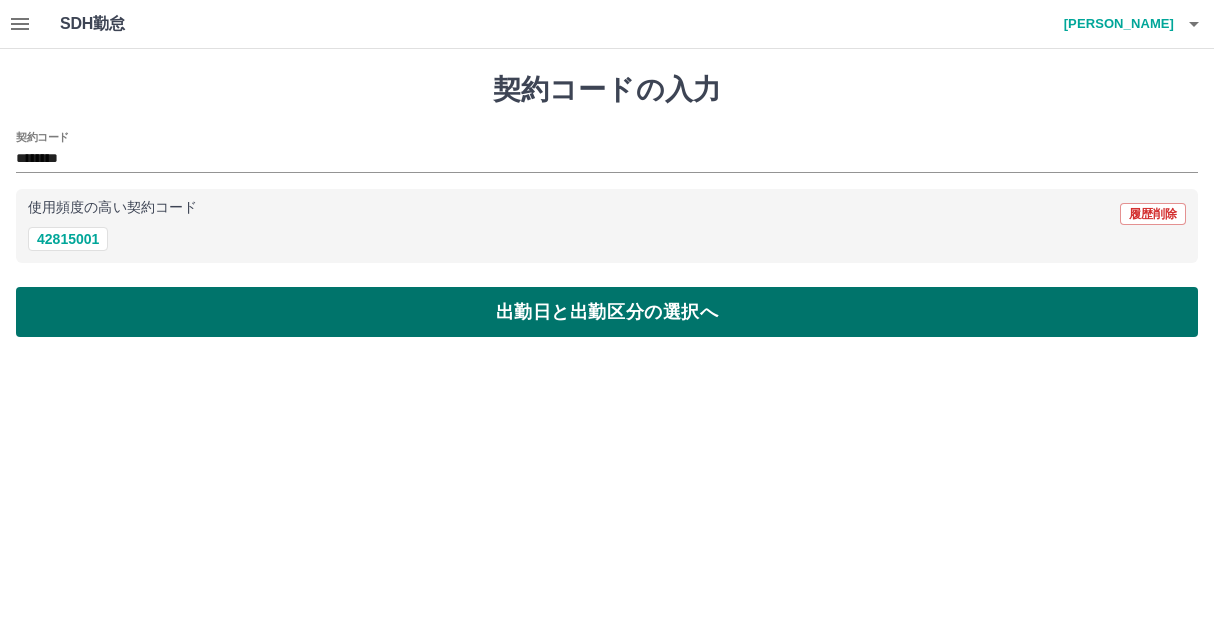 click on "出勤日と出勤区分の選択へ" at bounding box center [607, 312] 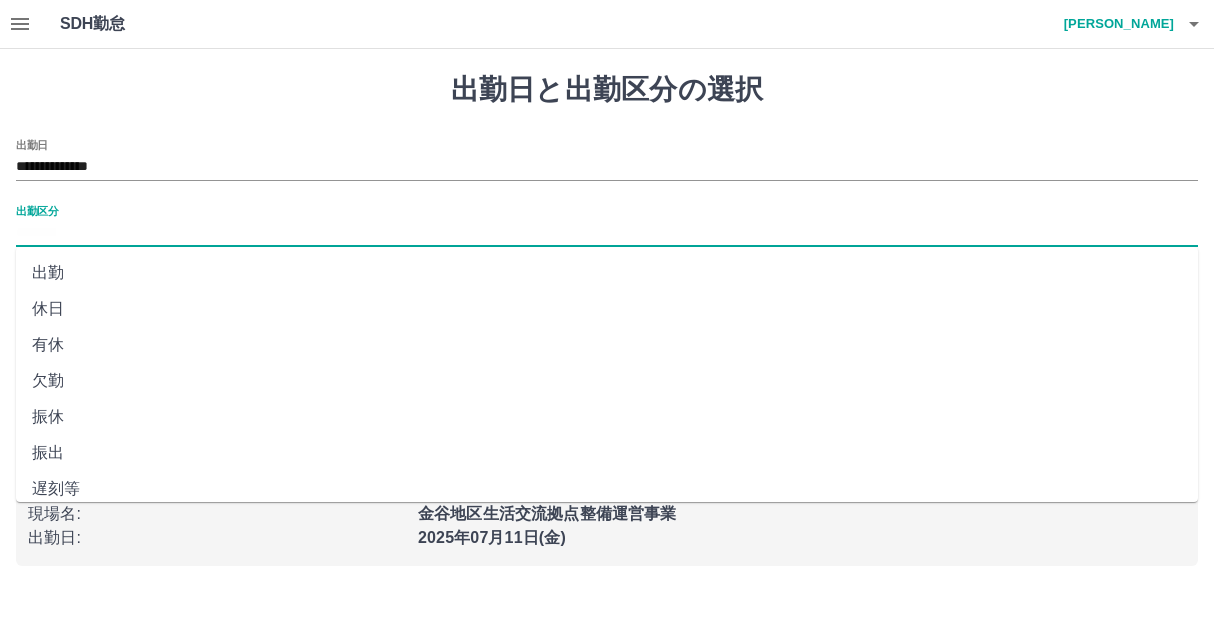 click on "出勤区分" at bounding box center [607, 233] 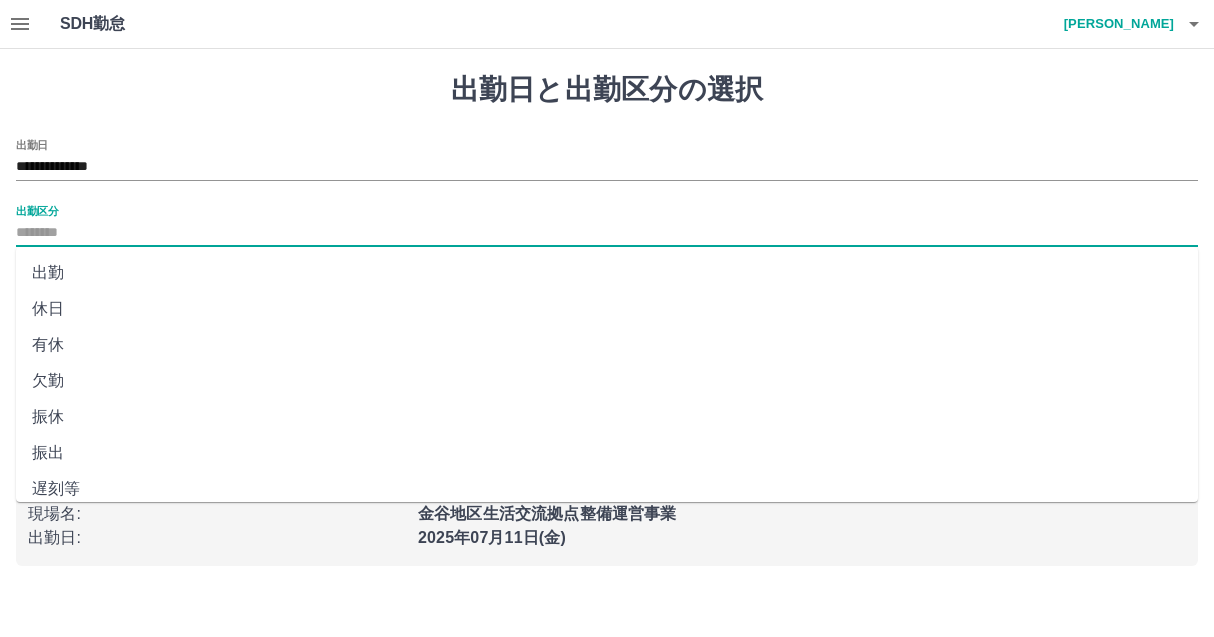 click on "出勤" at bounding box center [607, 273] 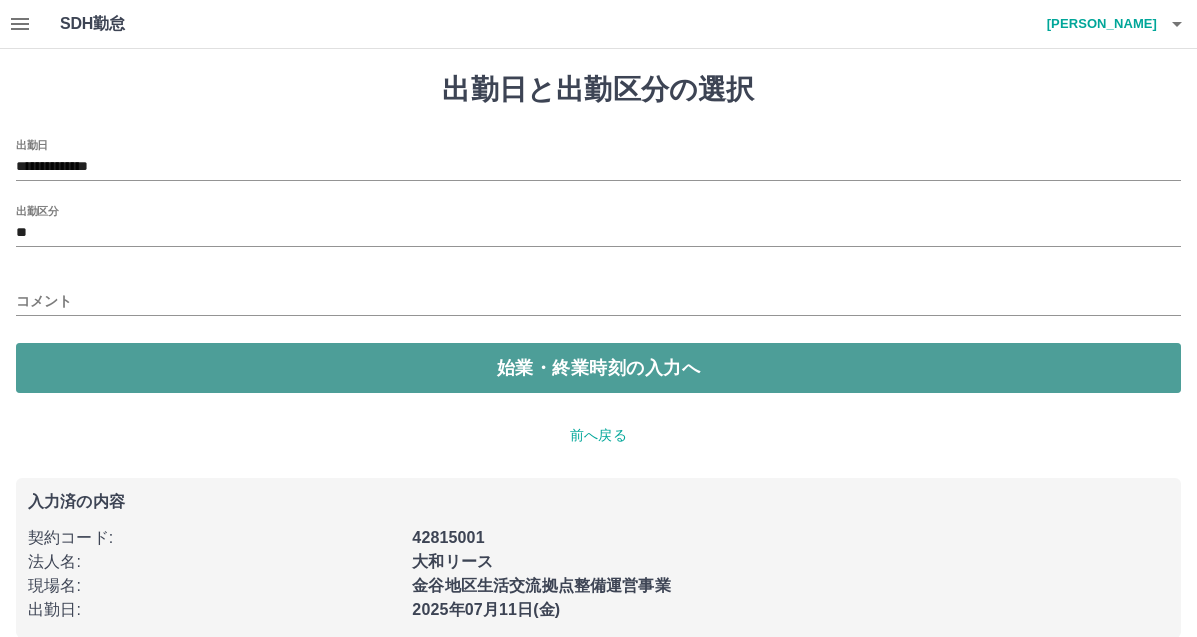 click on "始業・終業時刻の入力へ" at bounding box center [598, 368] 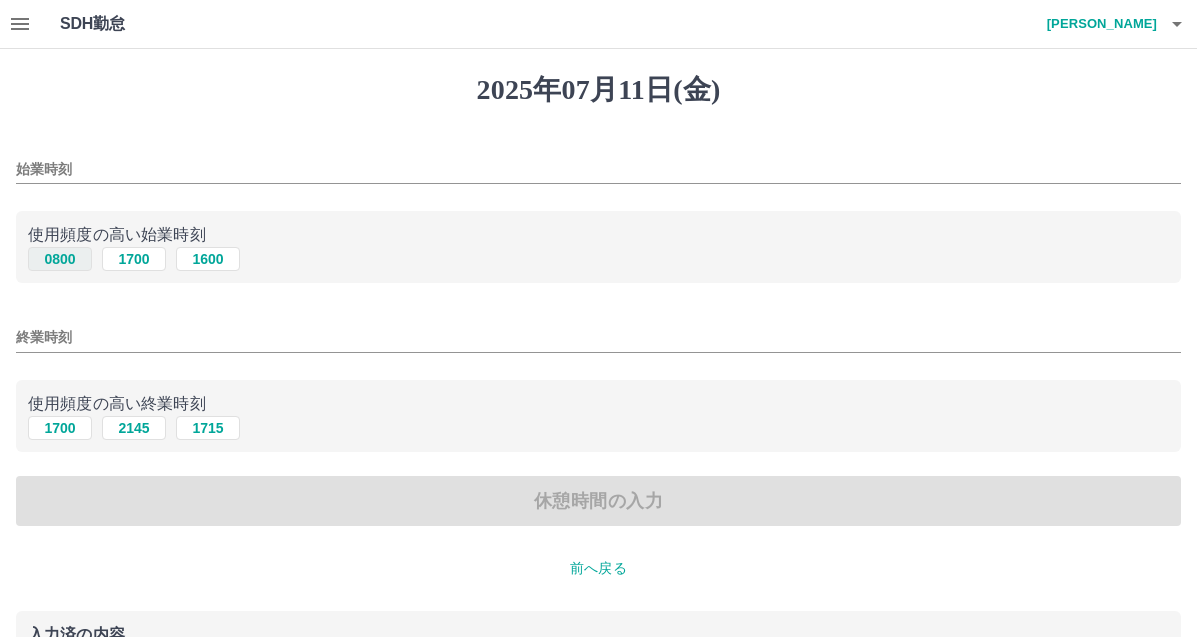 click on "0800" at bounding box center (60, 259) 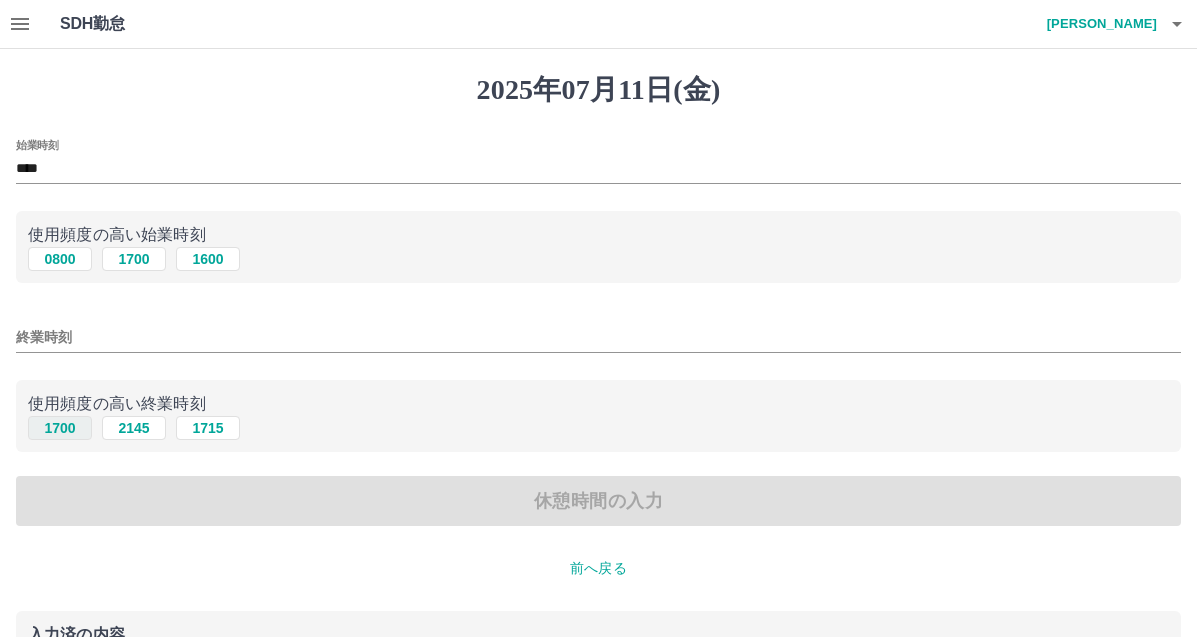 click on "1700" at bounding box center [60, 428] 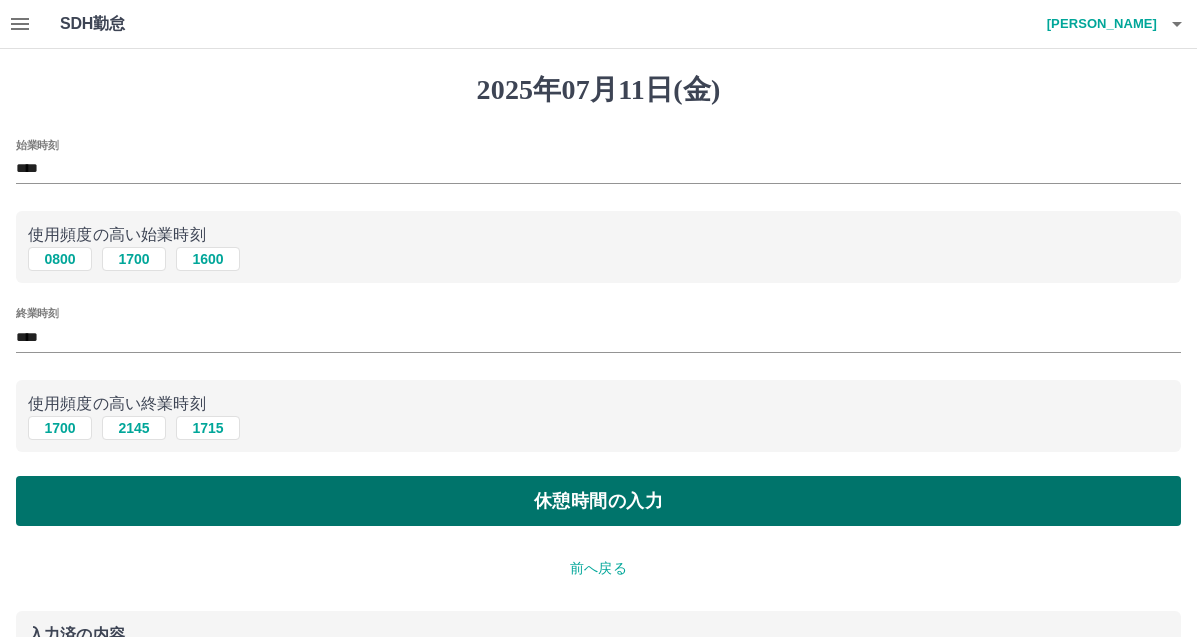 click on "休憩時間の入力" at bounding box center (598, 501) 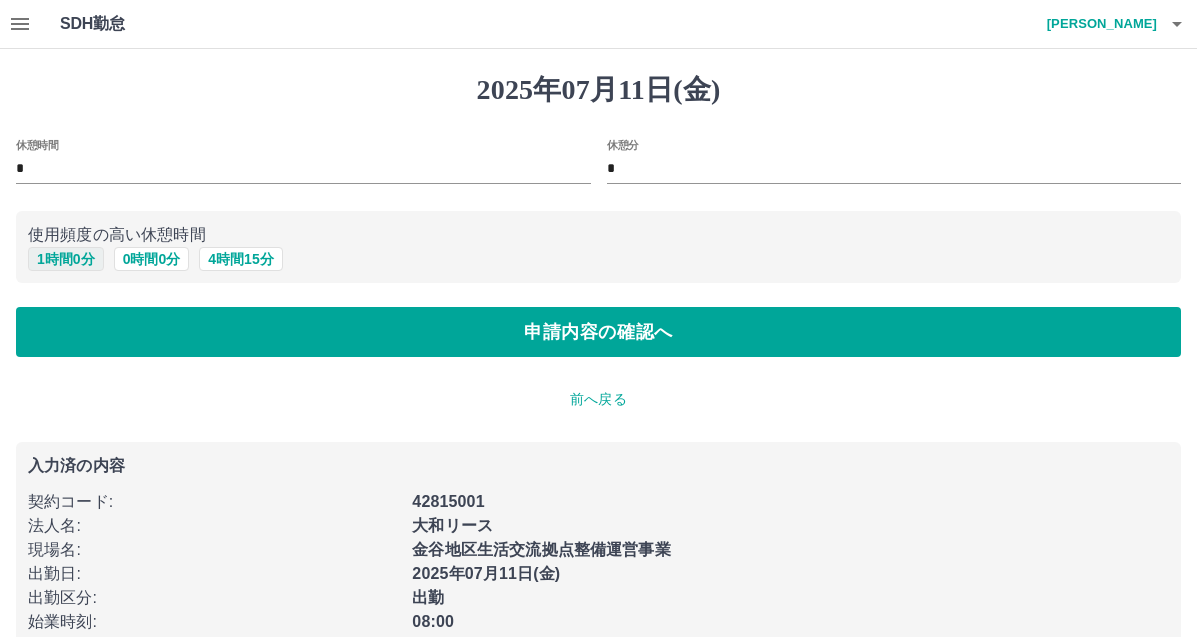 click on "1 時間 0 分" at bounding box center (66, 259) 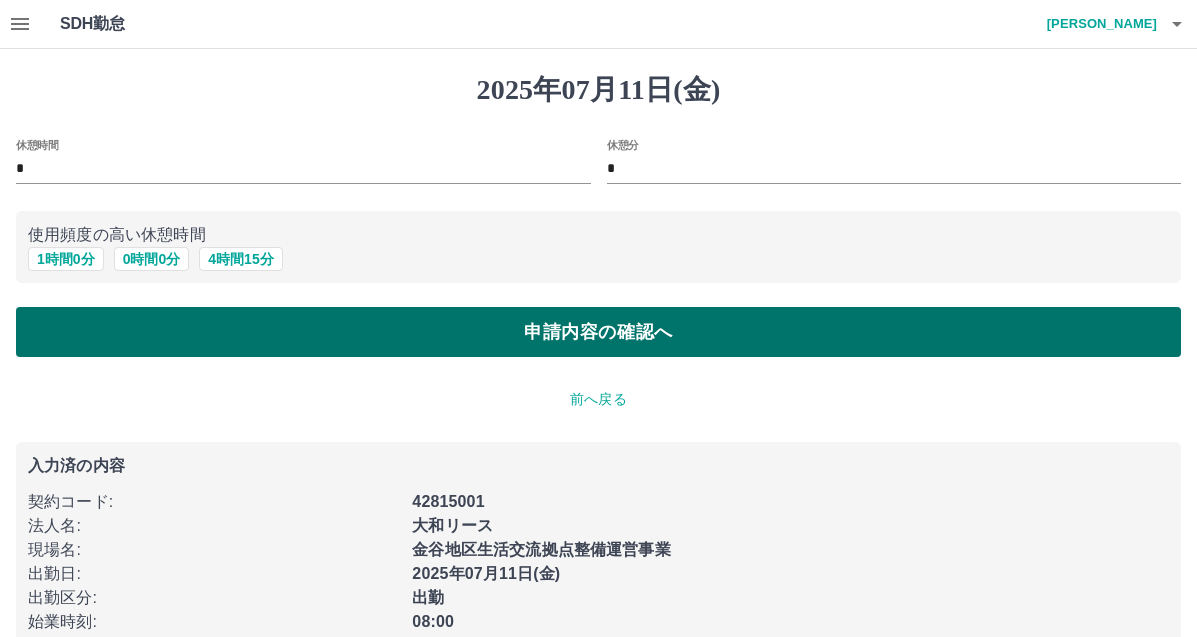 click on "申請内容の確認へ" at bounding box center (598, 332) 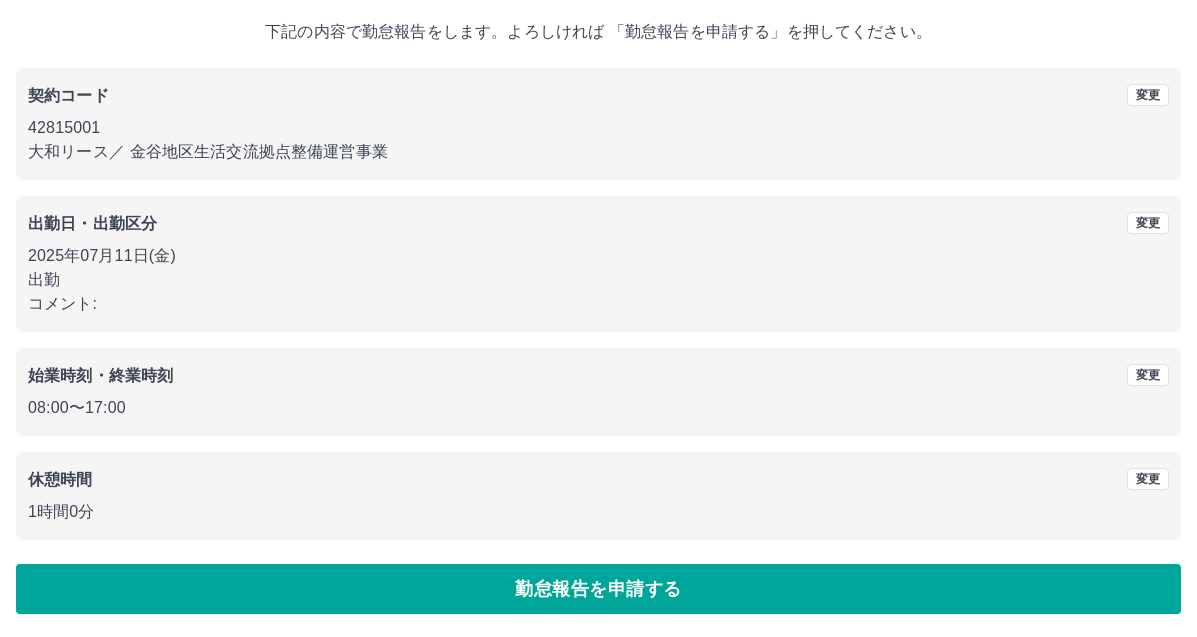 scroll, scrollTop: 112, scrollLeft: 0, axis: vertical 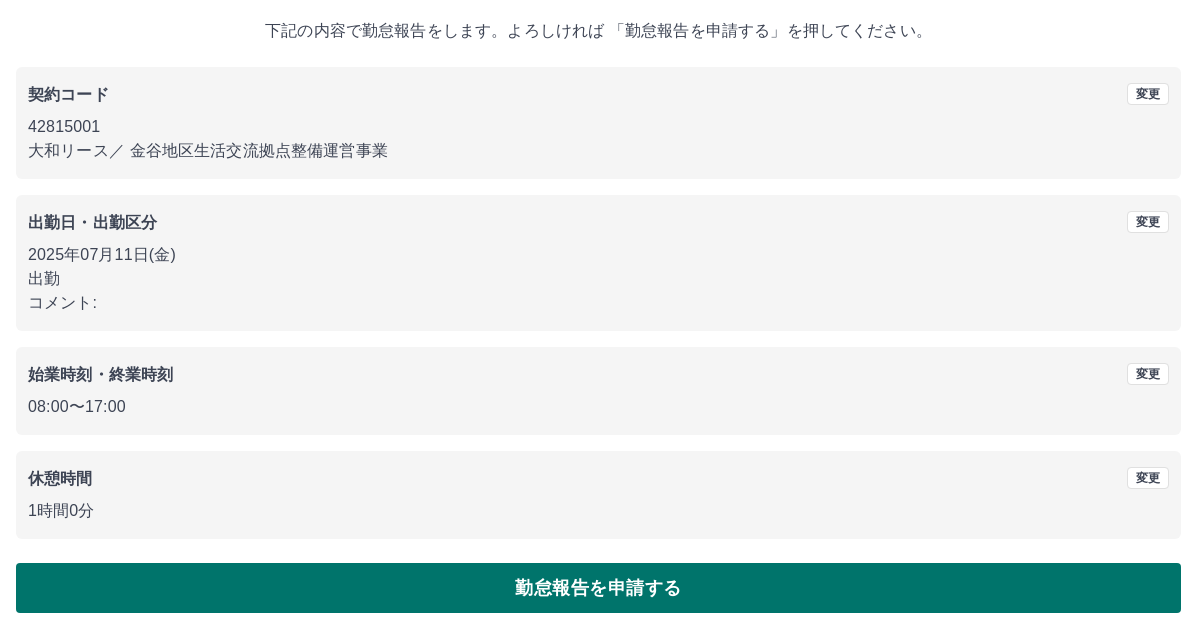 click on "勤怠報告を申請する" at bounding box center (598, 588) 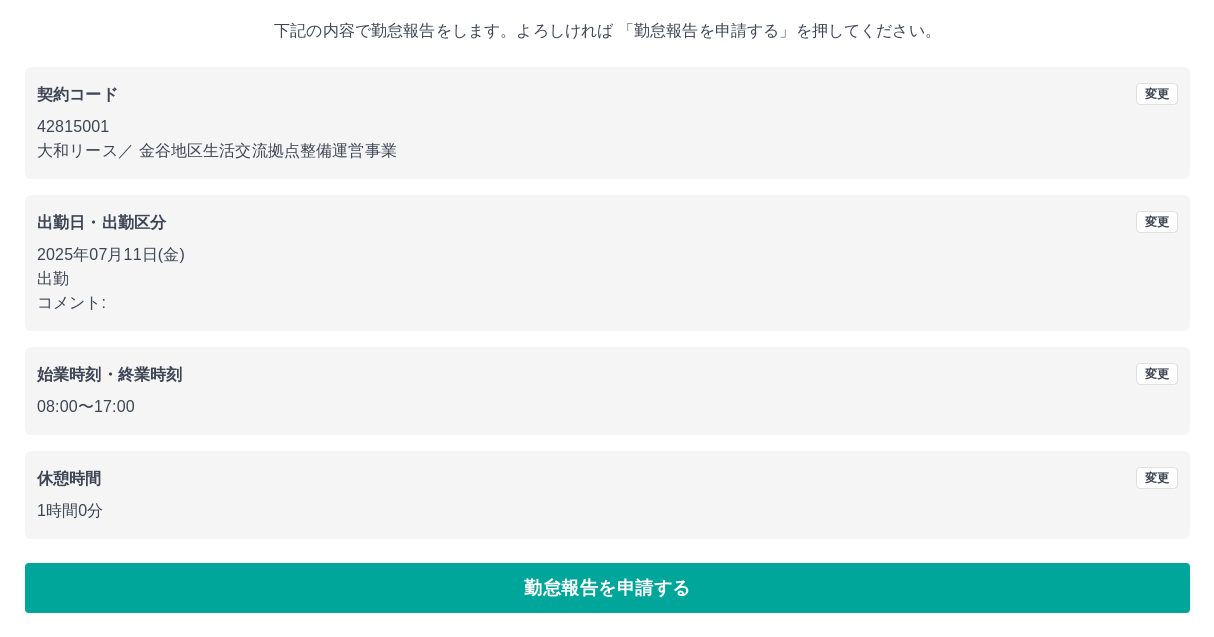 scroll, scrollTop: 0, scrollLeft: 0, axis: both 